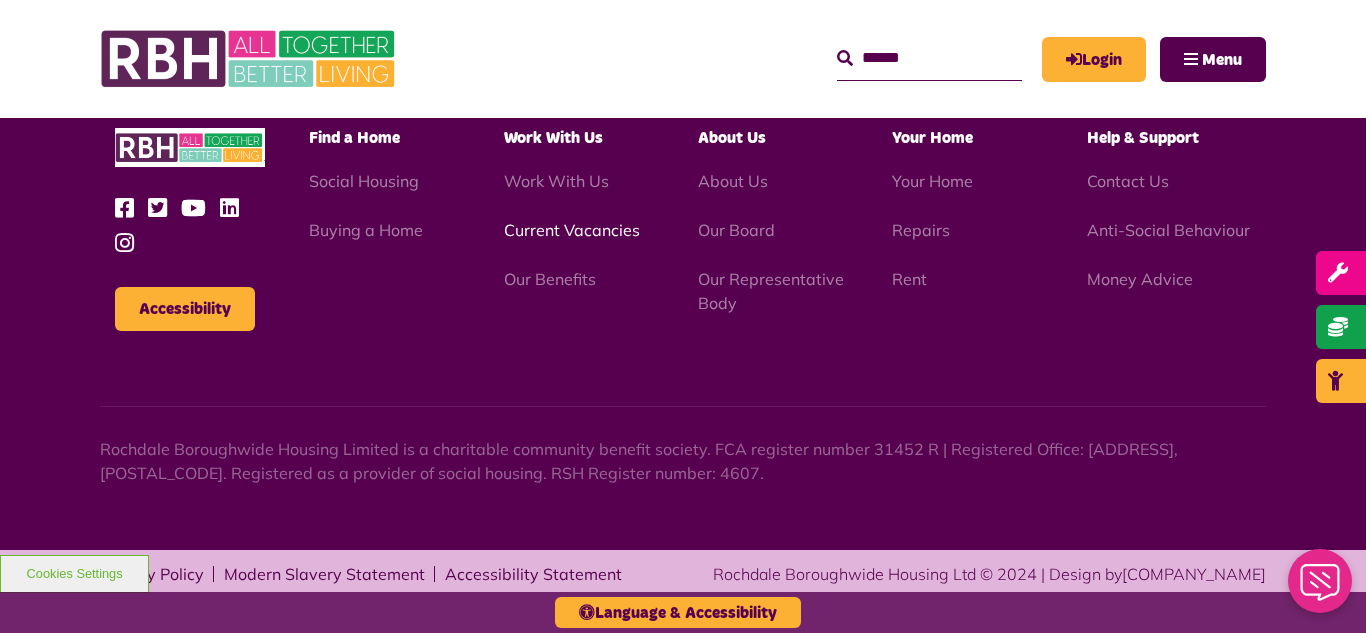 scroll, scrollTop: 2381, scrollLeft: 0, axis: vertical 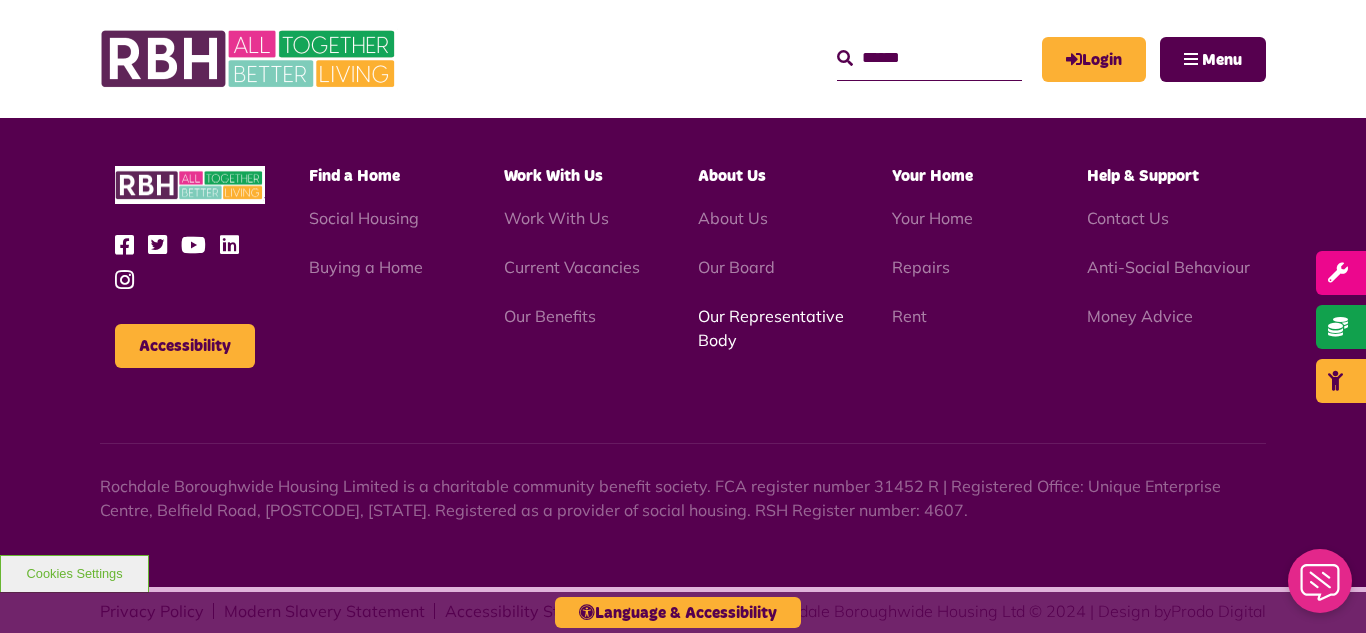 click on "Our Representative Body" at bounding box center [771, 328] 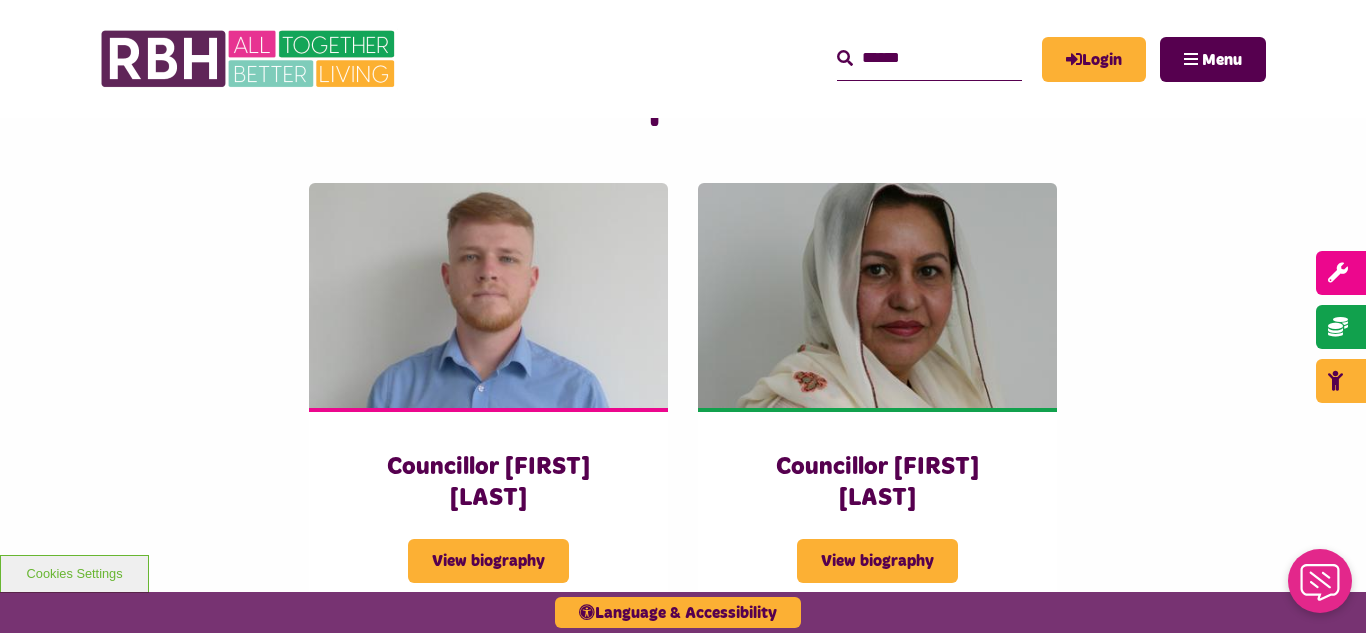 scroll, scrollTop: 5200, scrollLeft: 0, axis: vertical 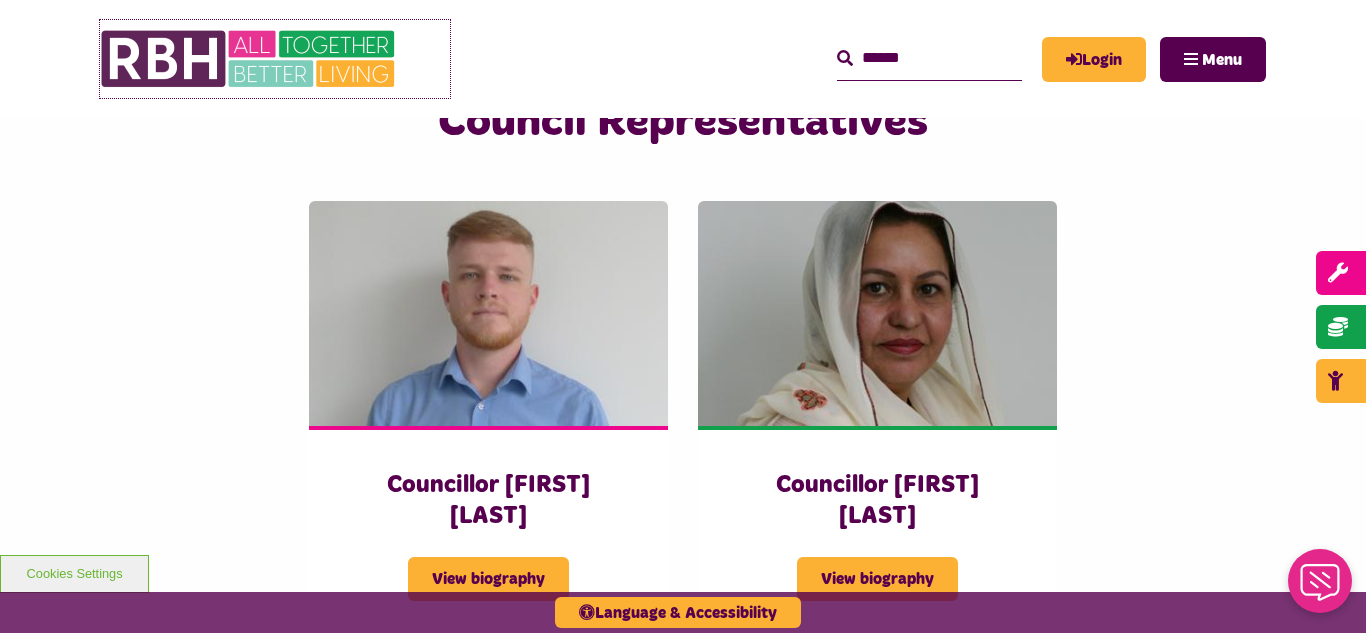 click at bounding box center [250, 59] 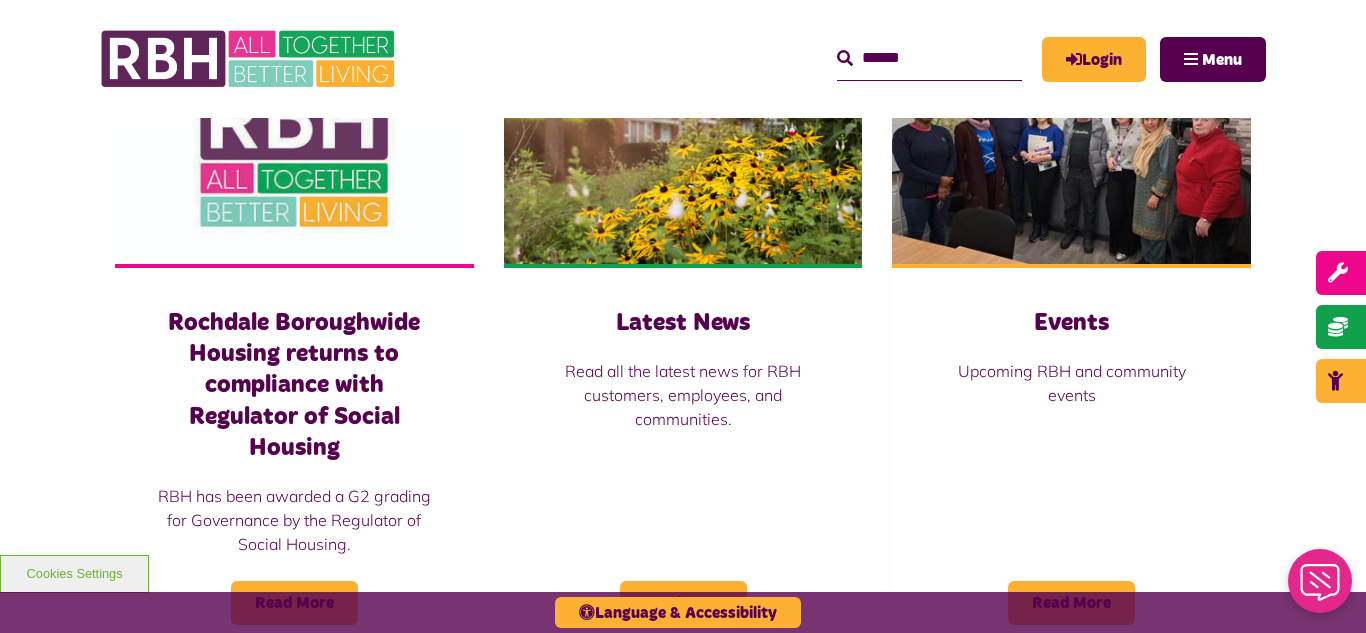 scroll, scrollTop: 1440, scrollLeft: 0, axis: vertical 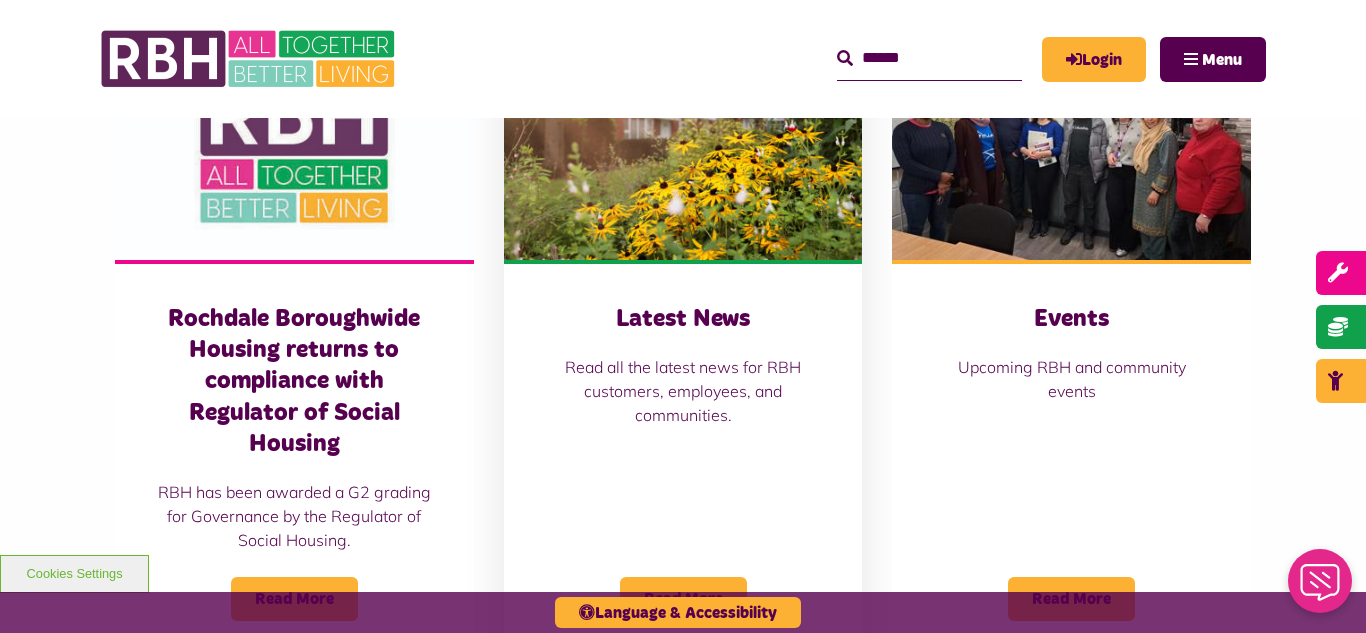 click at bounding box center [683, 148] 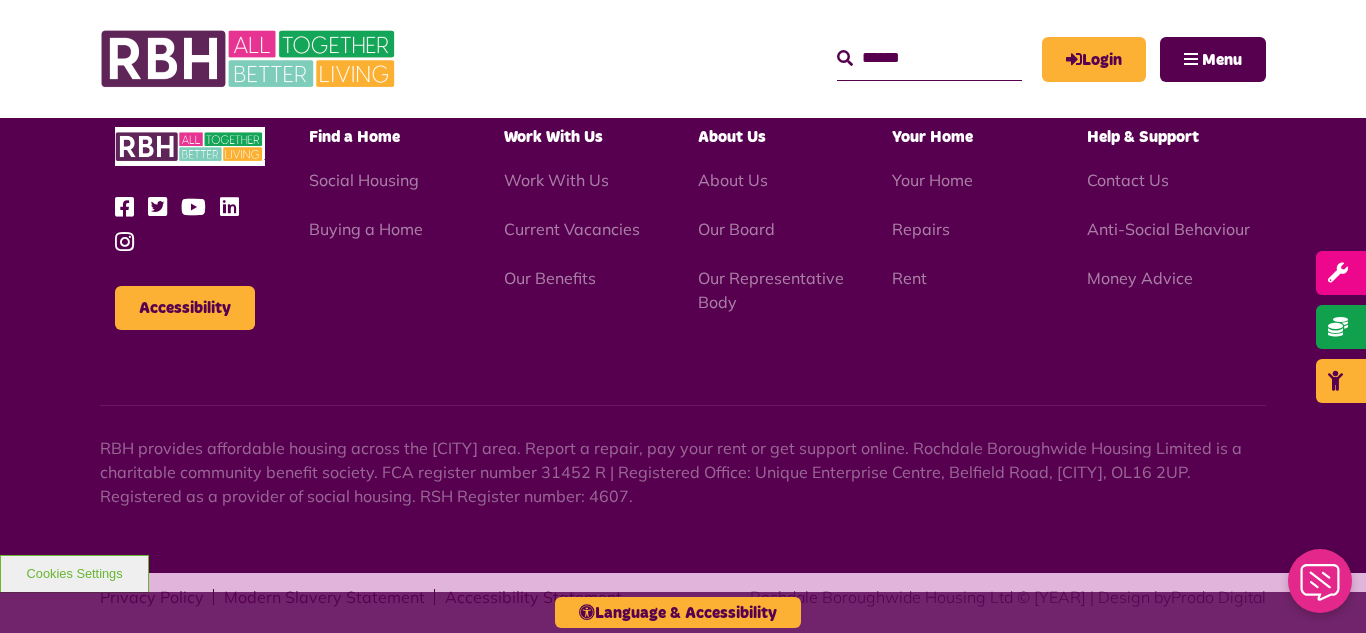 scroll, scrollTop: 1477, scrollLeft: 0, axis: vertical 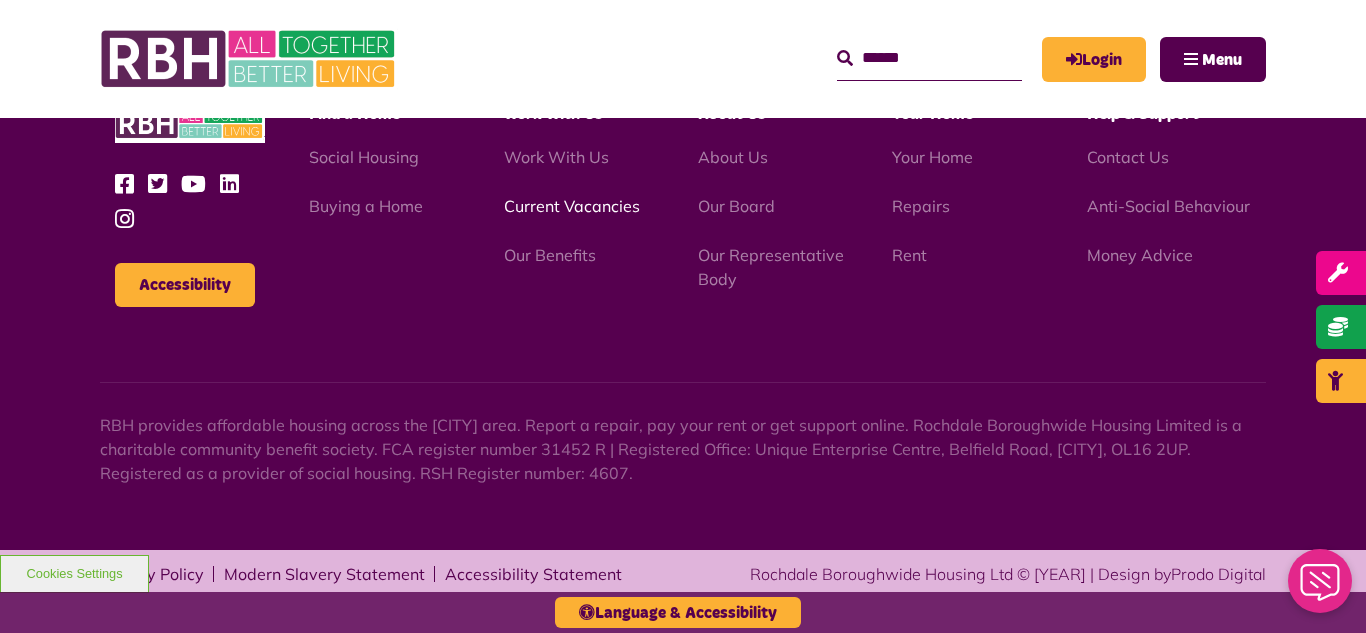 click on "Current Vacancies" at bounding box center (572, 206) 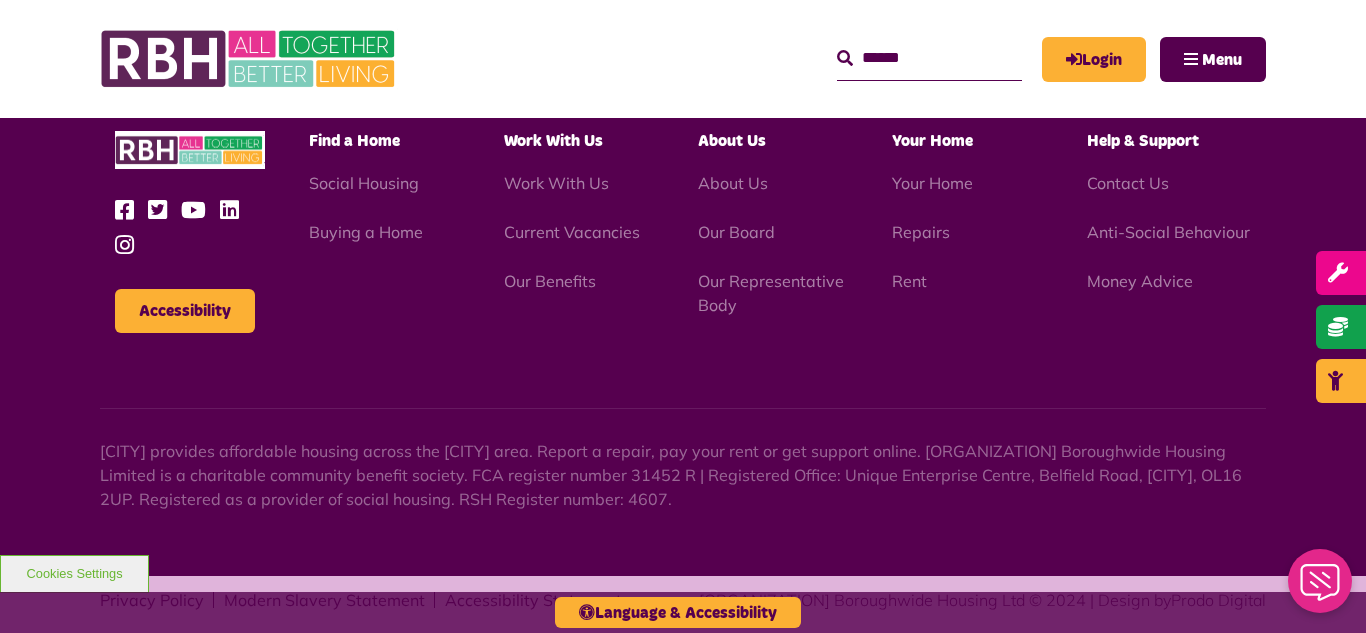 scroll, scrollTop: 2381, scrollLeft: 0, axis: vertical 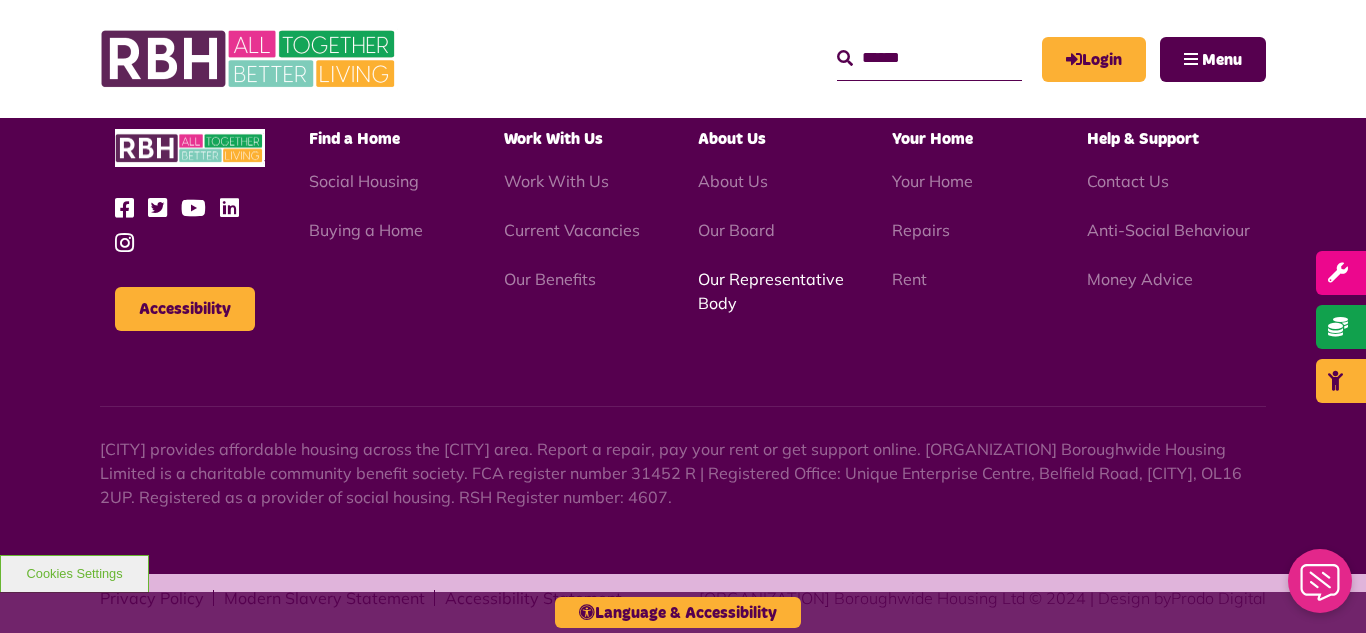 click on "Our Representative Body" at bounding box center (771, 291) 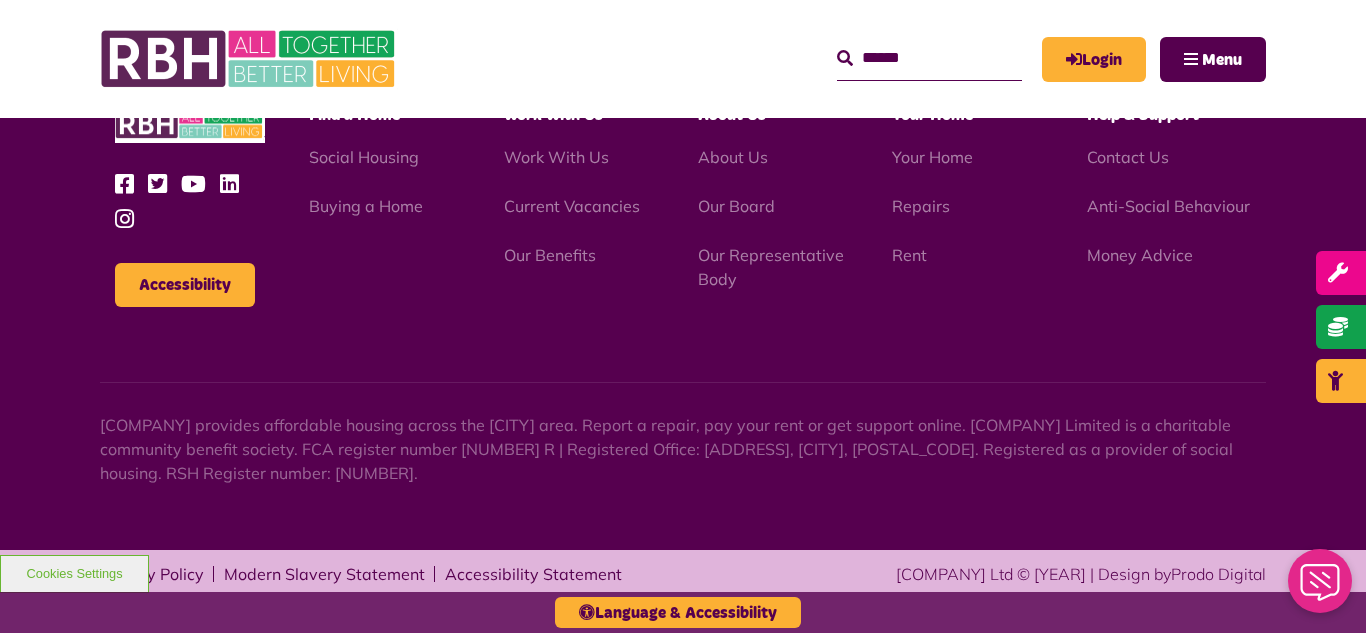 scroll, scrollTop: 6231, scrollLeft: 0, axis: vertical 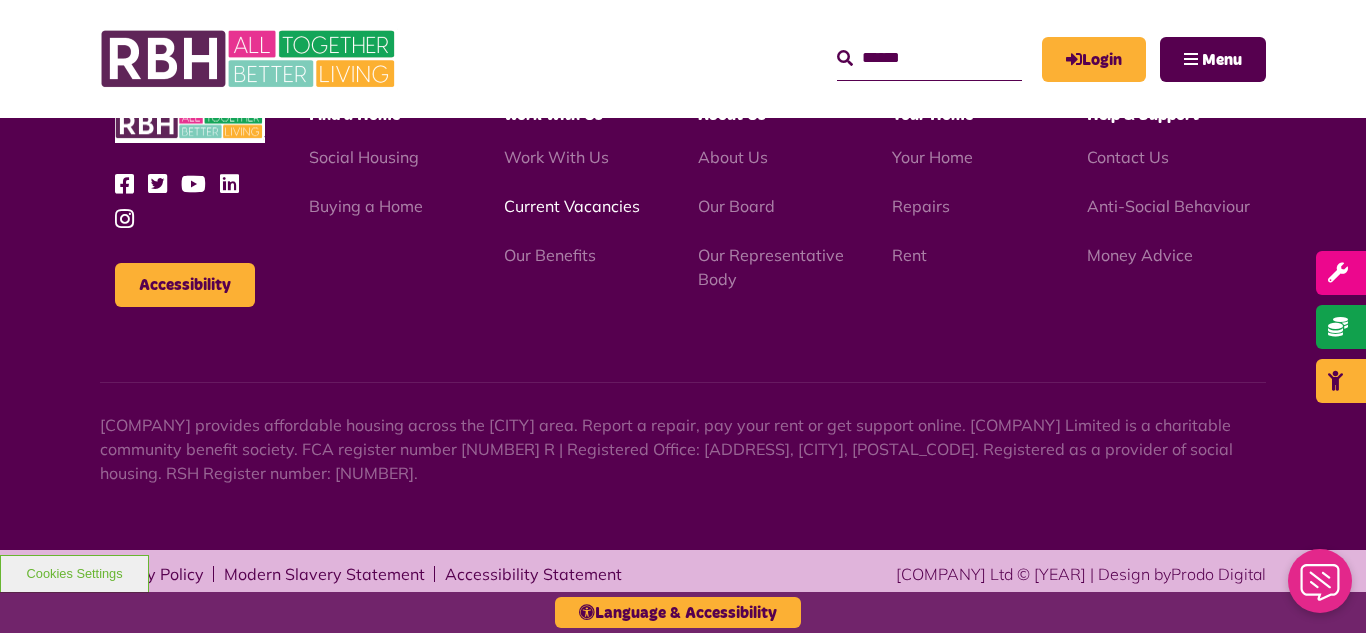 click on "Current Vacancies" at bounding box center [572, 206] 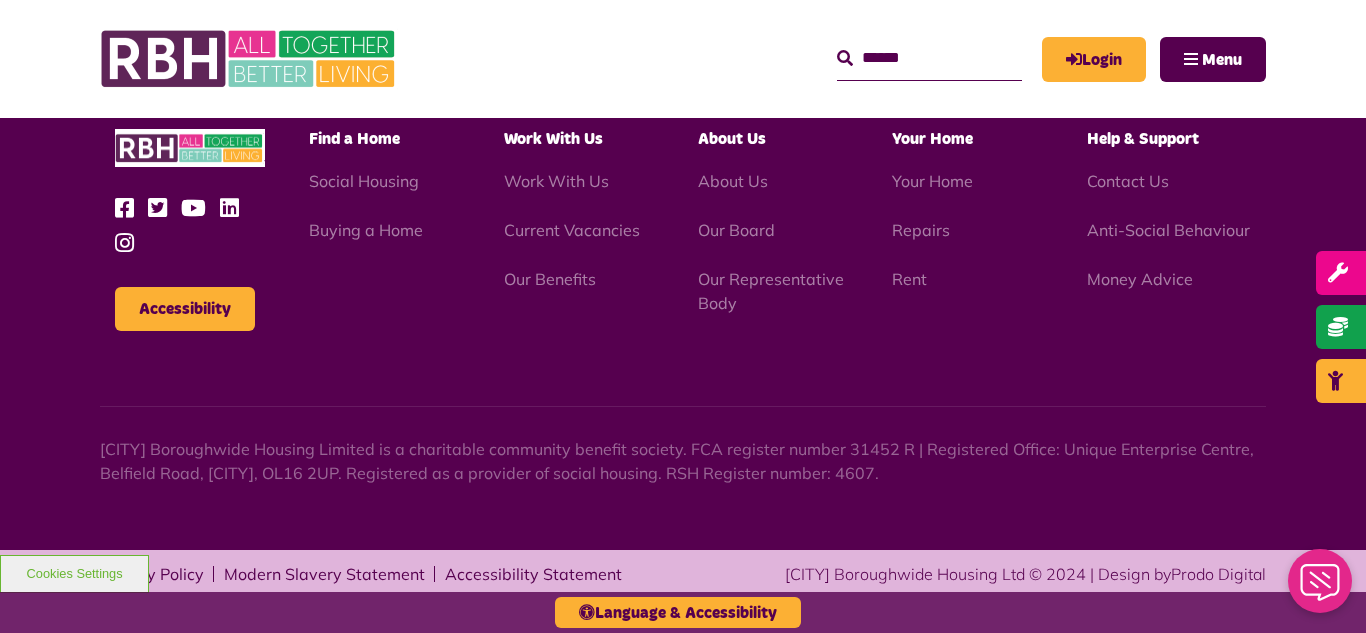 scroll, scrollTop: 2381, scrollLeft: 0, axis: vertical 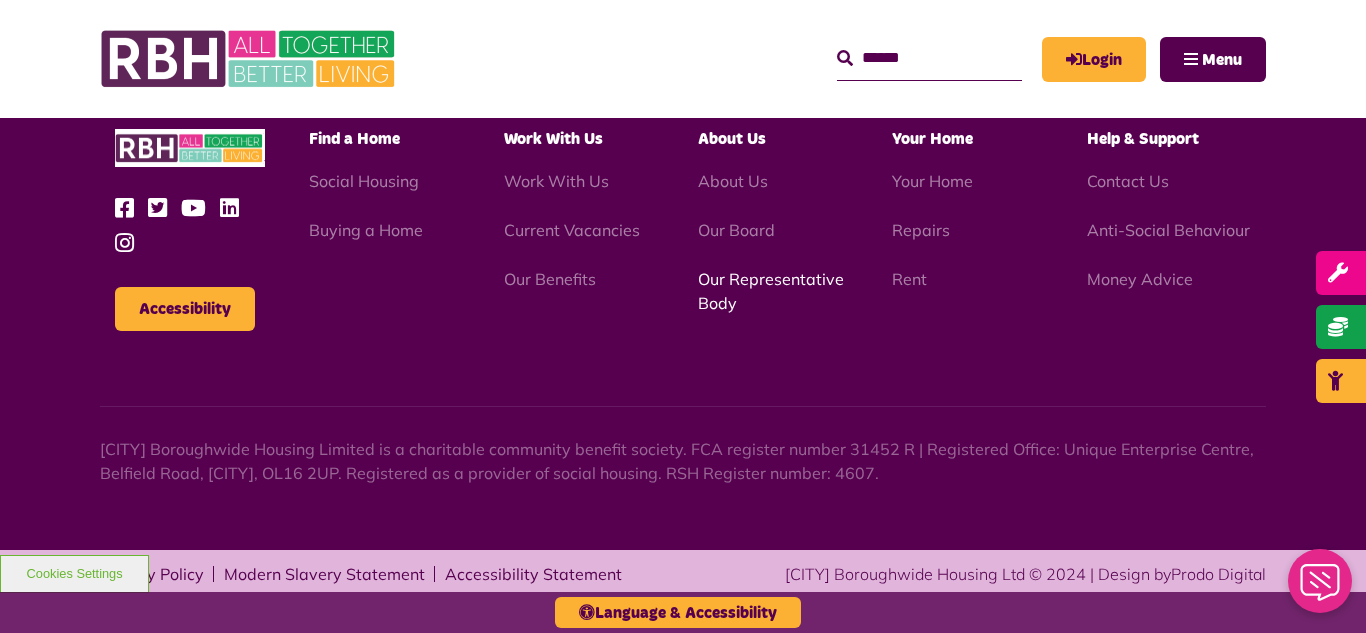 click on "Our Representative Body" at bounding box center (771, 291) 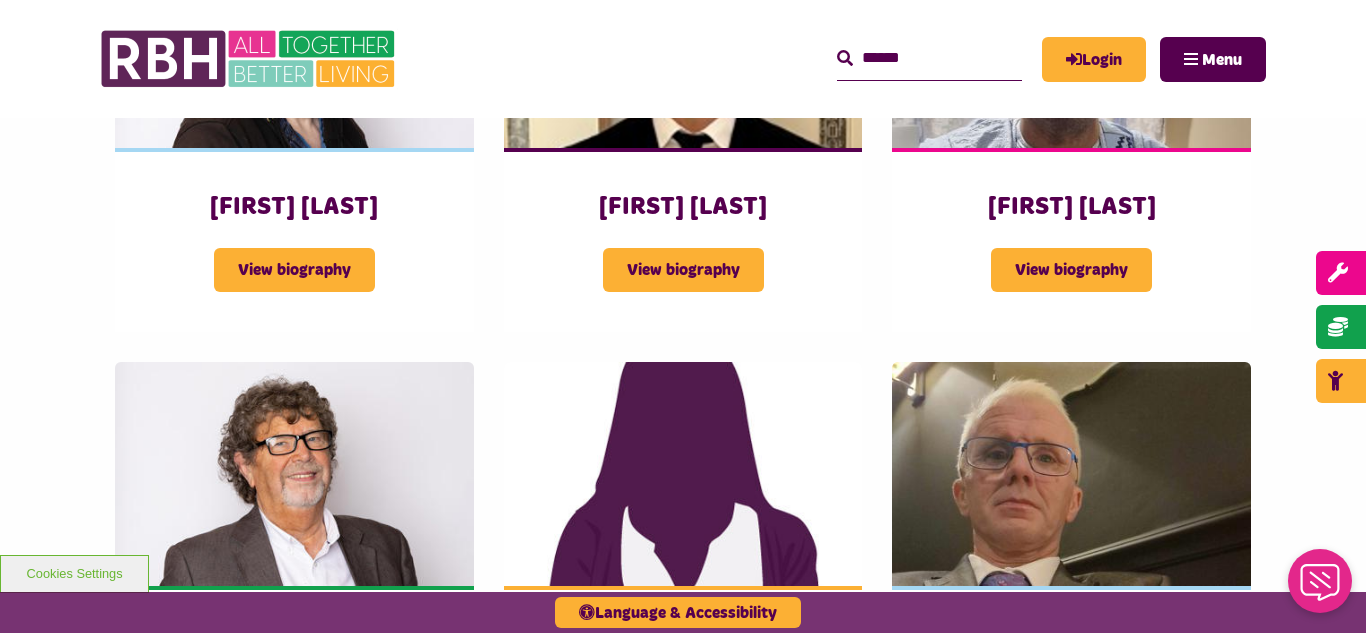 scroll, scrollTop: 2640, scrollLeft: 0, axis: vertical 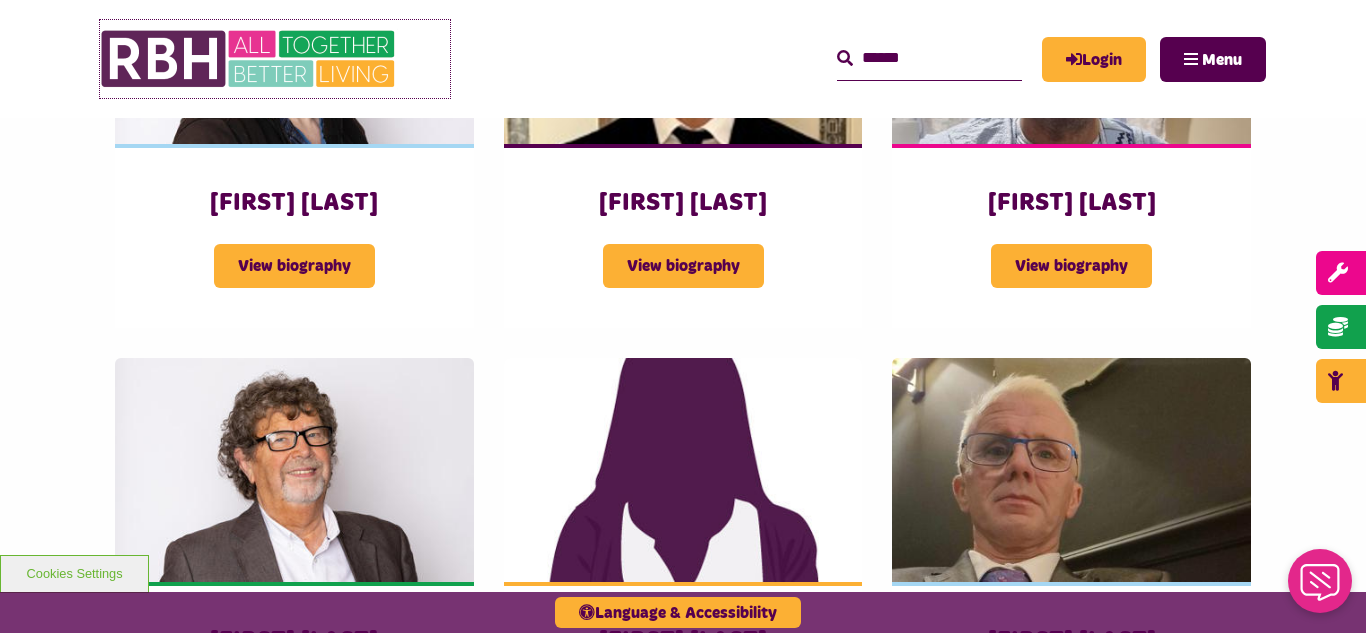 click at bounding box center (250, 59) 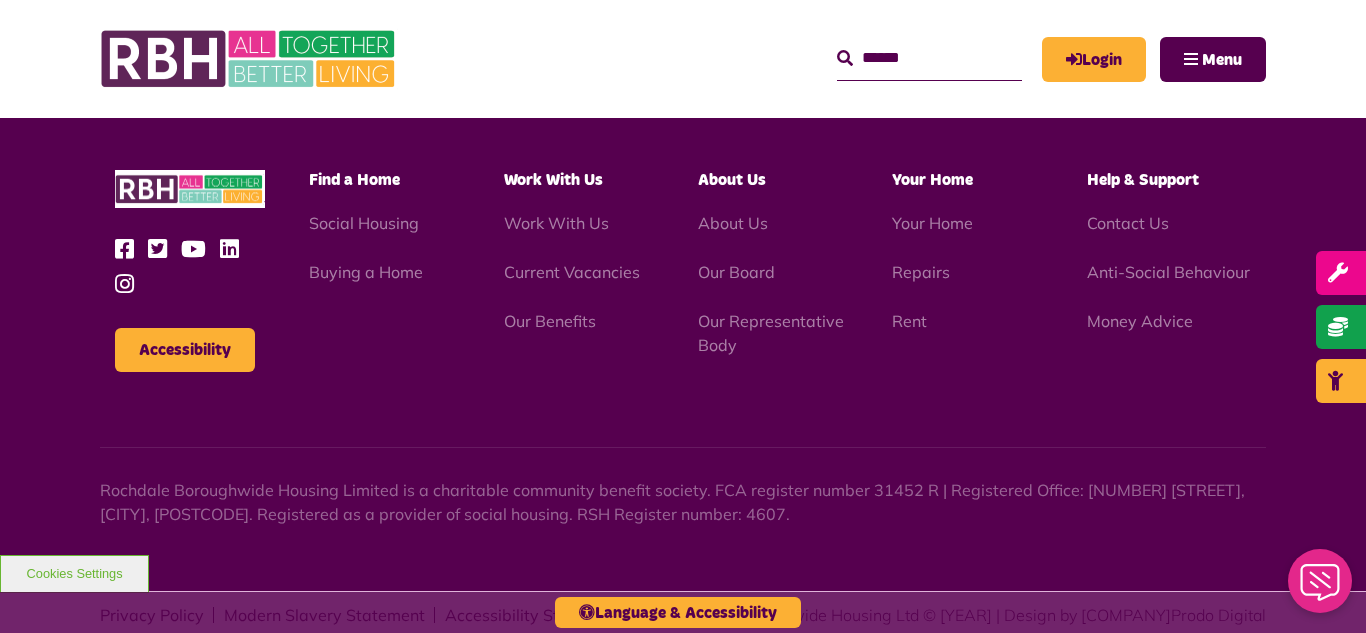 scroll, scrollTop: 2126, scrollLeft: 0, axis: vertical 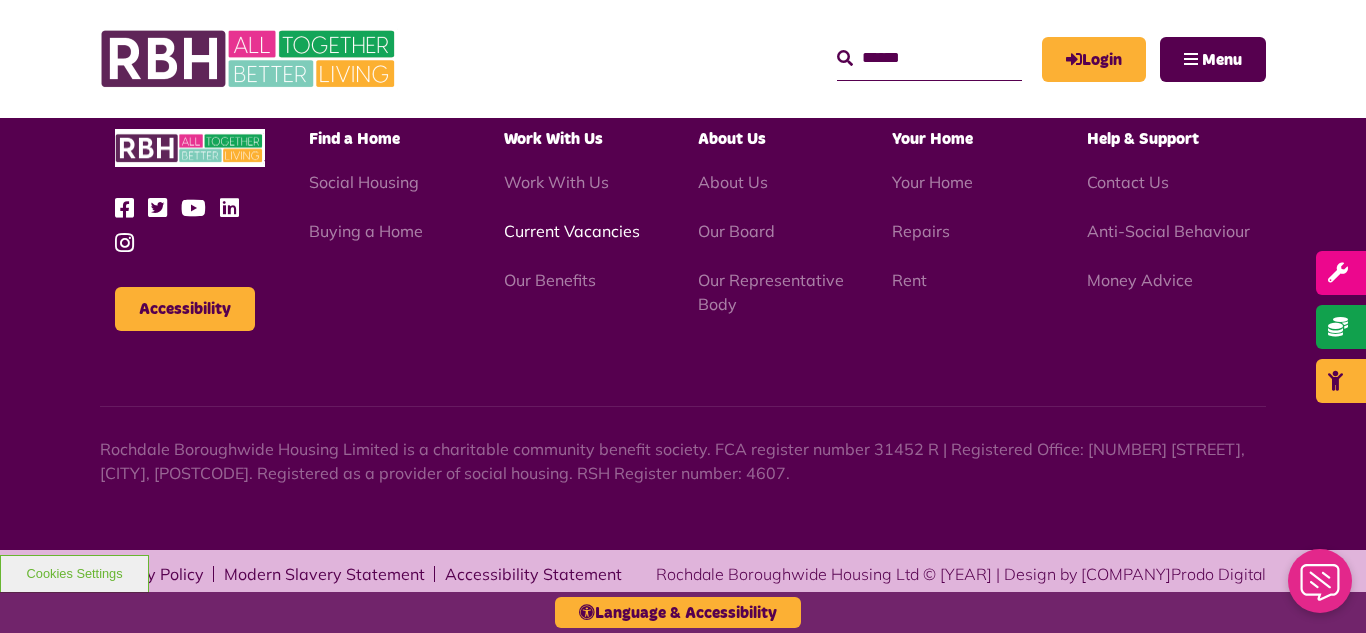 click on "Current Vacancies" at bounding box center [572, 231] 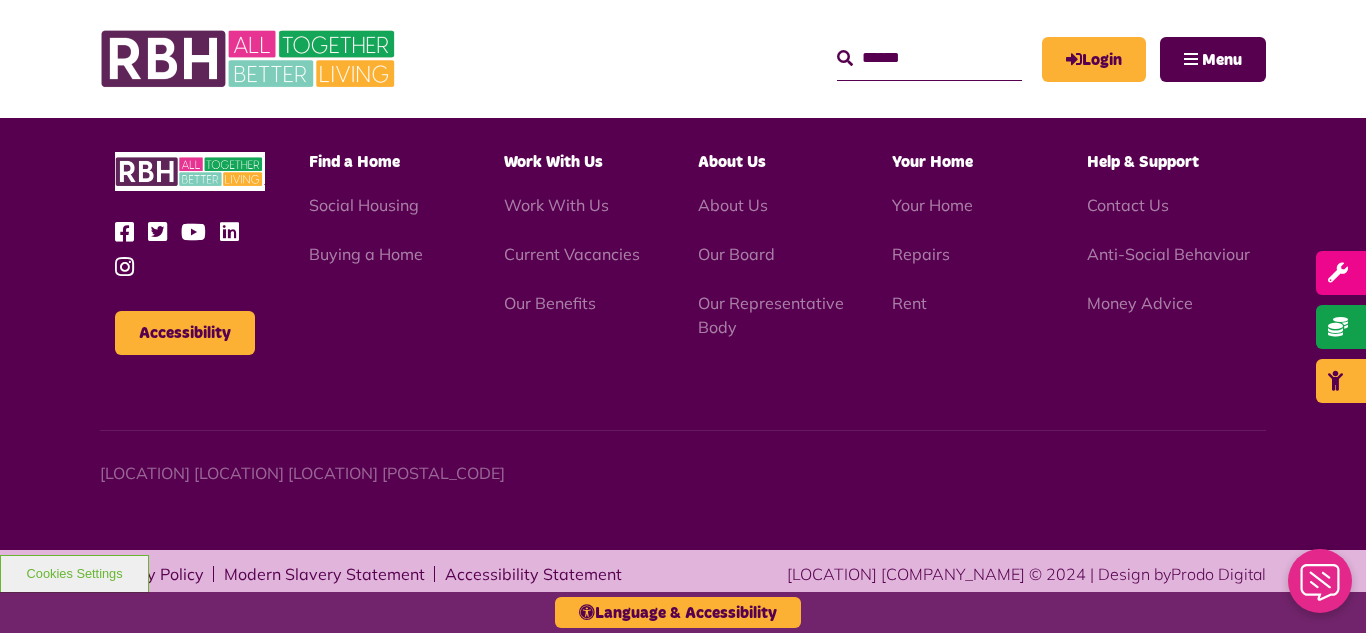 scroll, scrollTop: 2381, scrollLeft: 0, axis: vertical 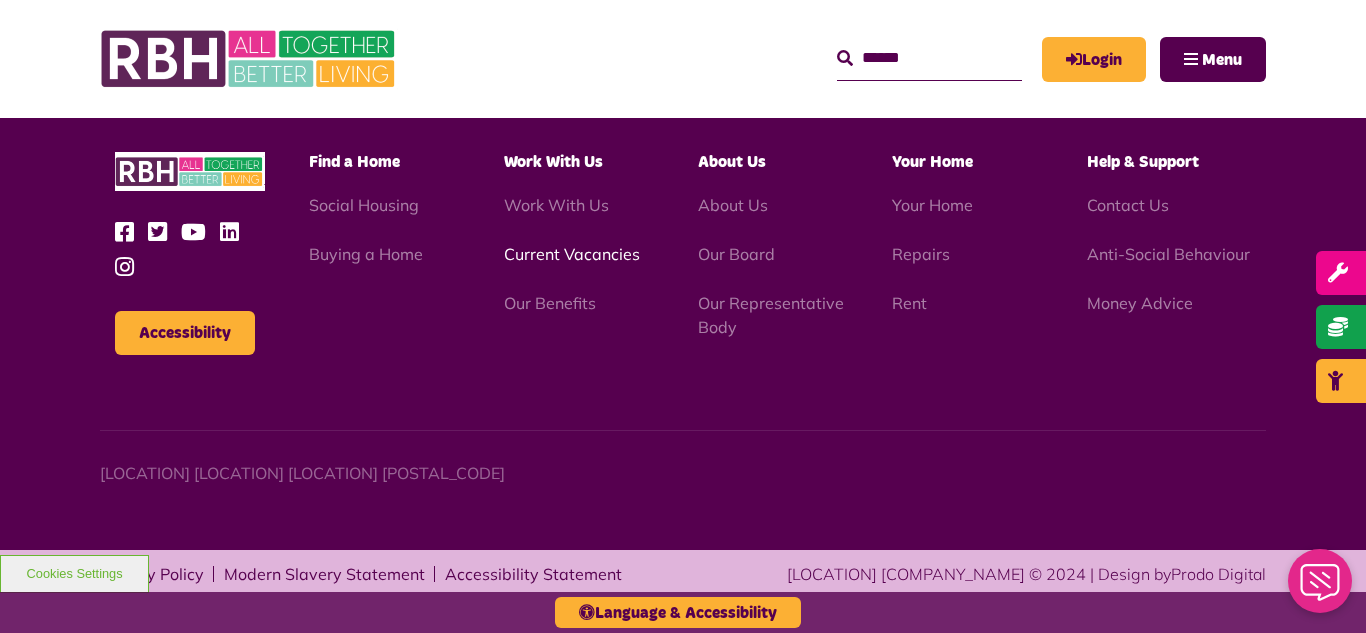 click on "Current Vacancies" at bounding box center [572, 254] 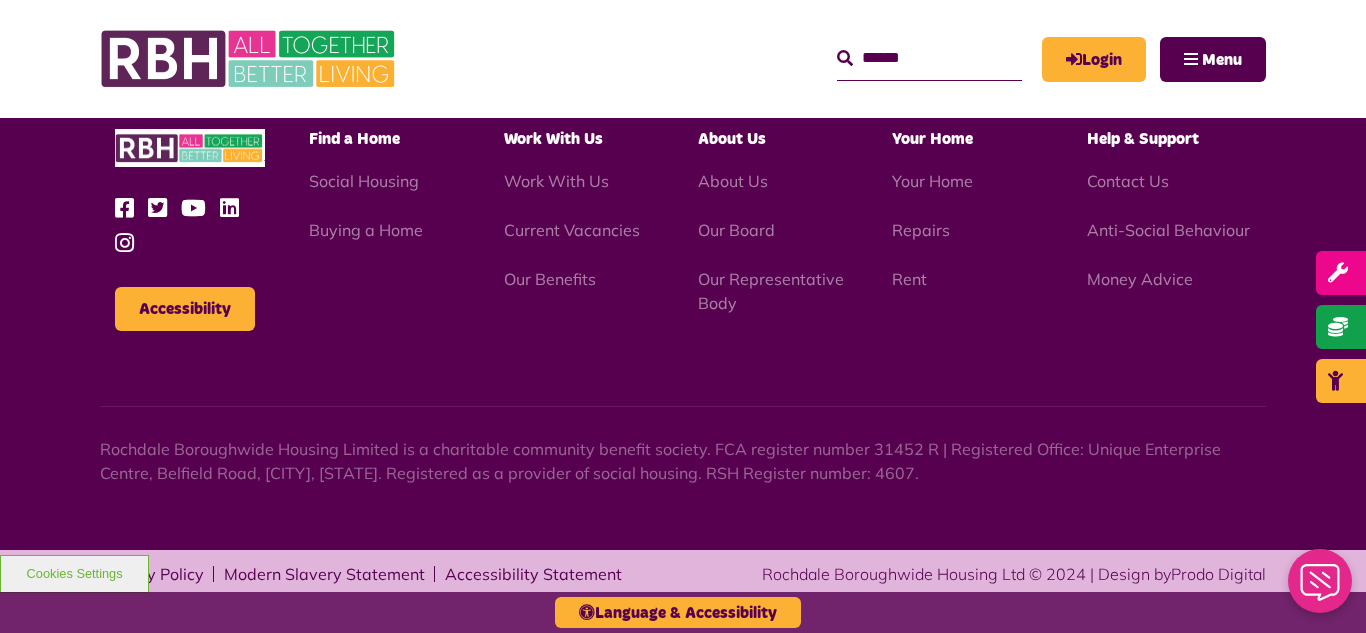 scroll, scrollTop: 2381, scrollLeft: 0, axis: vertical 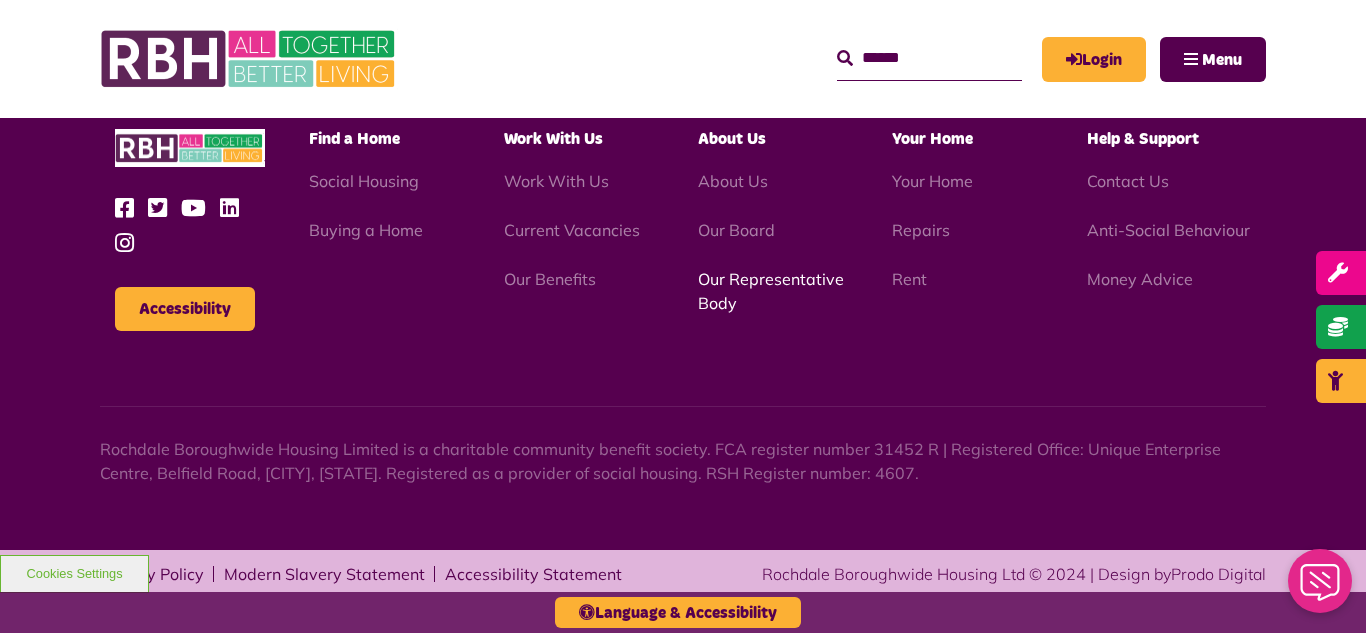 click on "Our Representative Body" at bounding box center [771, 291] 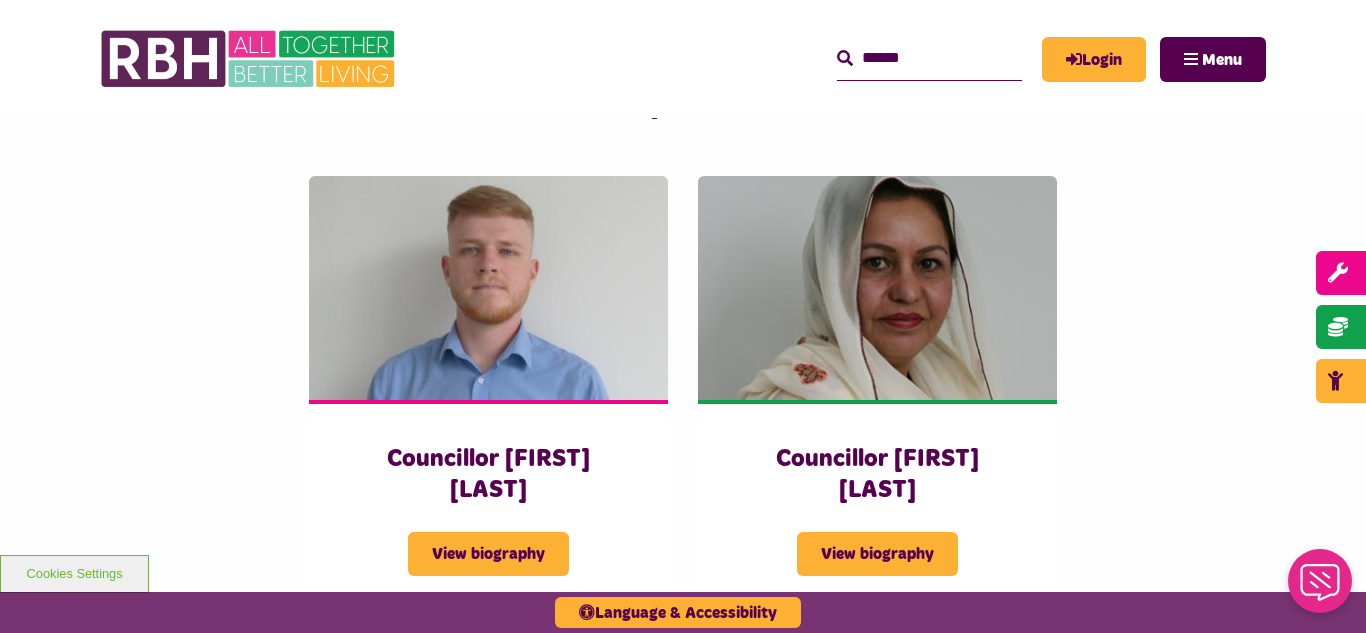 scroll, scrollTop: 5360, scrollLeft: 0, axis: vertical 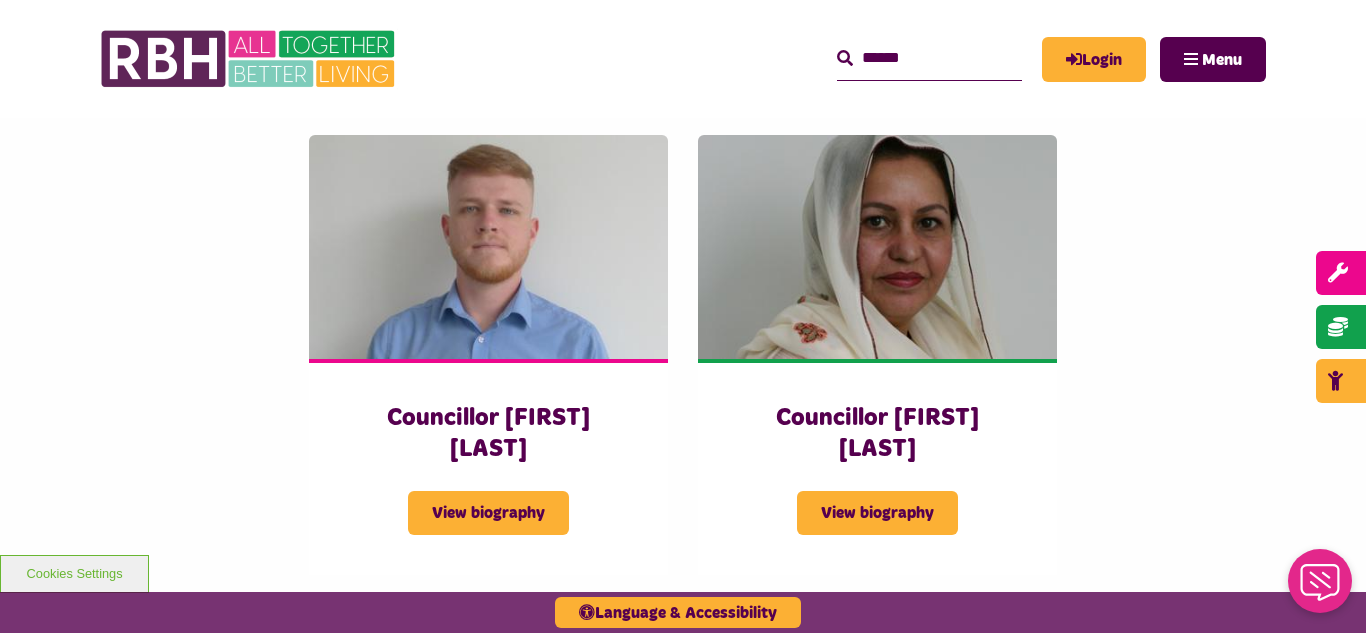 click on "Councillor [FIRST] [LAST]
Councillor [FIRST] [LAST]
View biography
Councillor [FIRST] [LAST]
View biography" at bounding box center (683, 321) 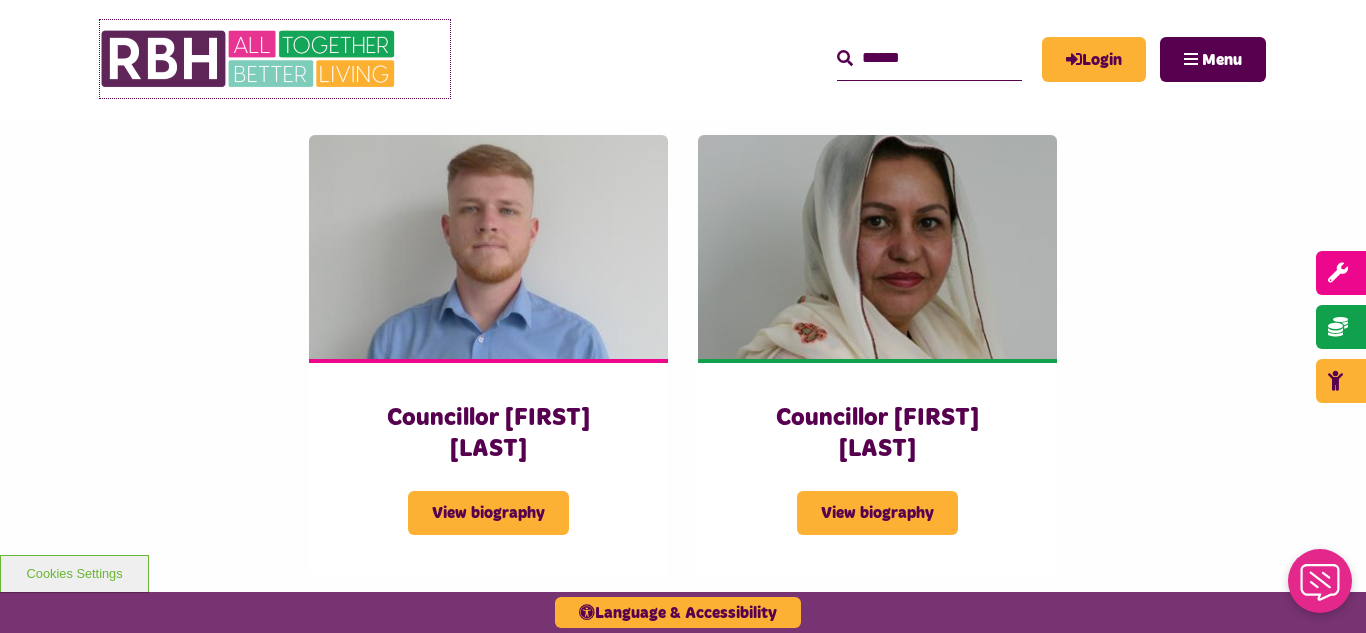 click at bounding box center (250, 59) 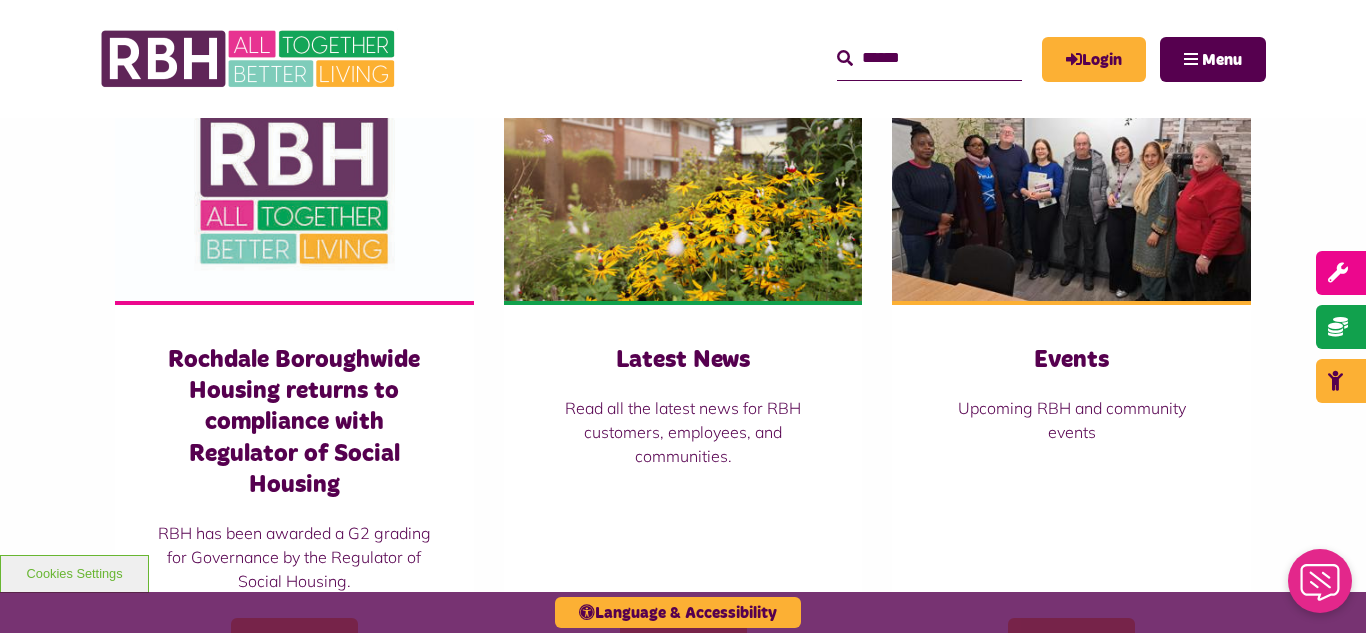 scroll, scrollTop: 1400, scrollLeft: 0, axis: vertical 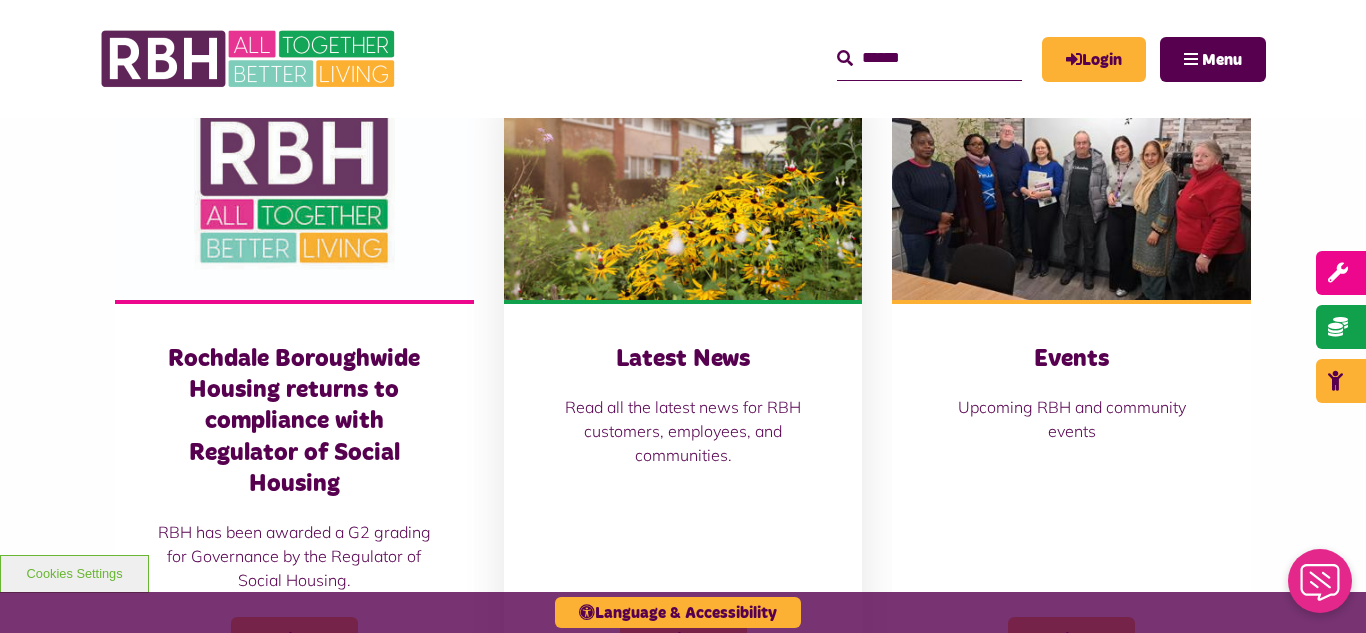 click at bounding box center [683, 188] 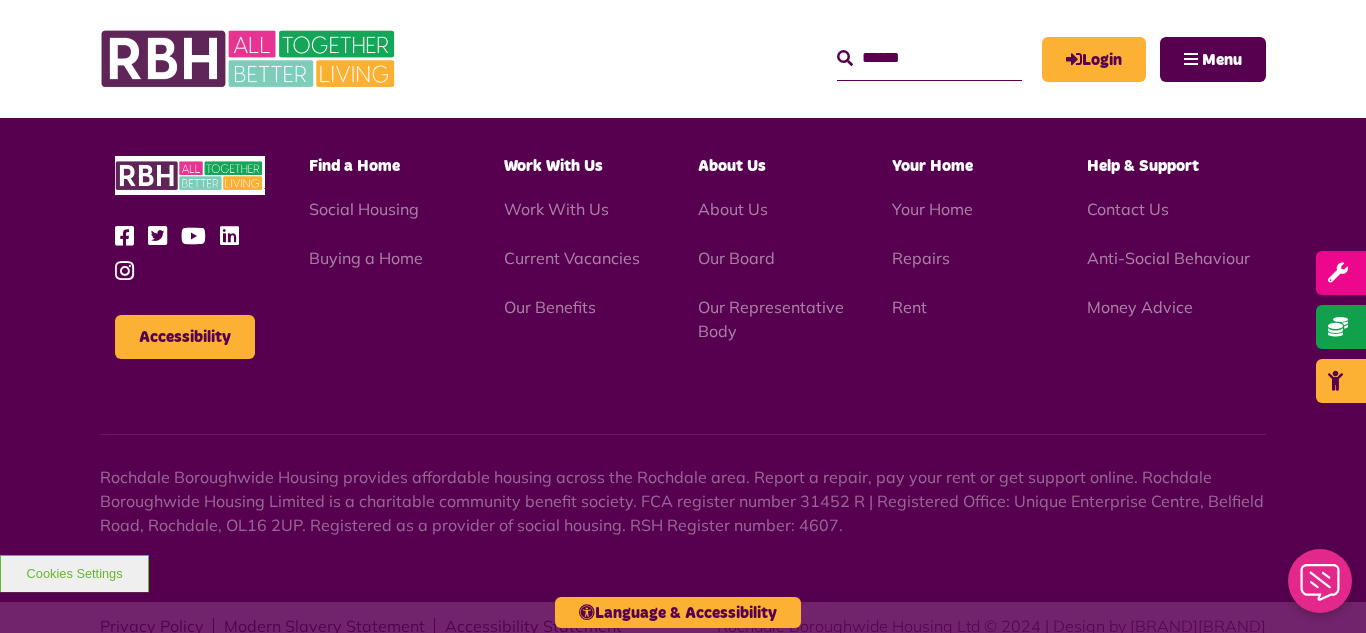 scroll, scrollTop: 1477, scrollLeft: 0, axis: vertical 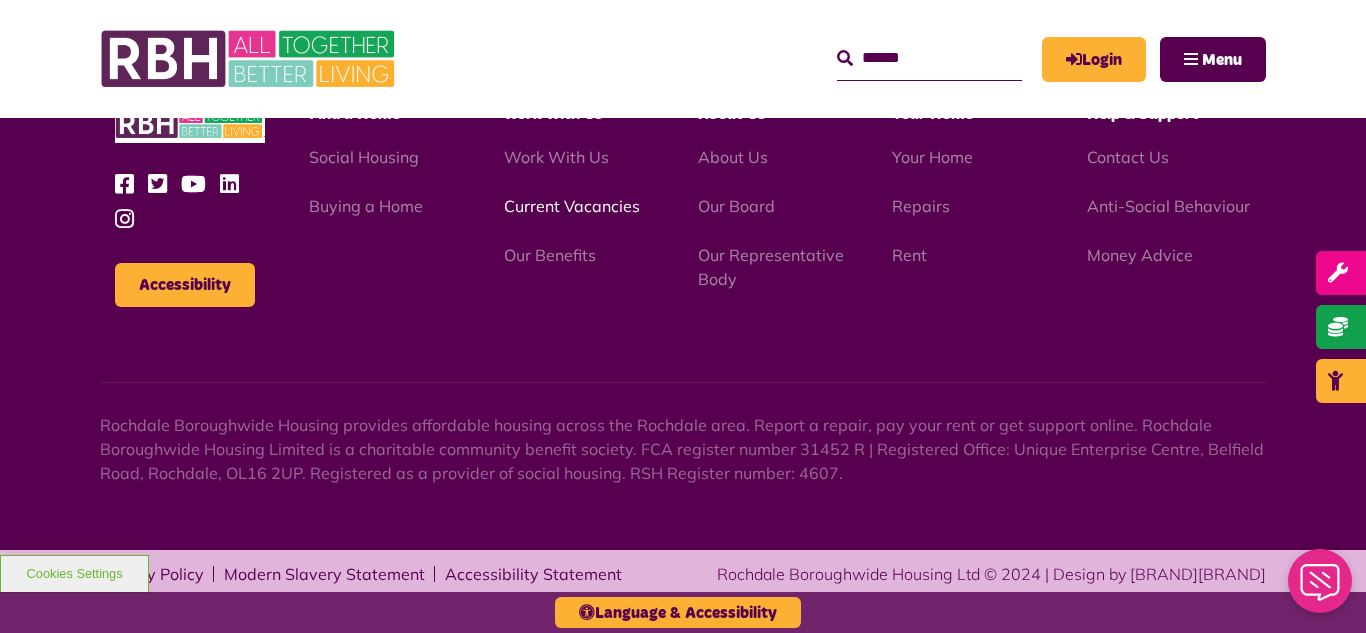 click on "Current Vacancies" at bounding box center [572, 206] 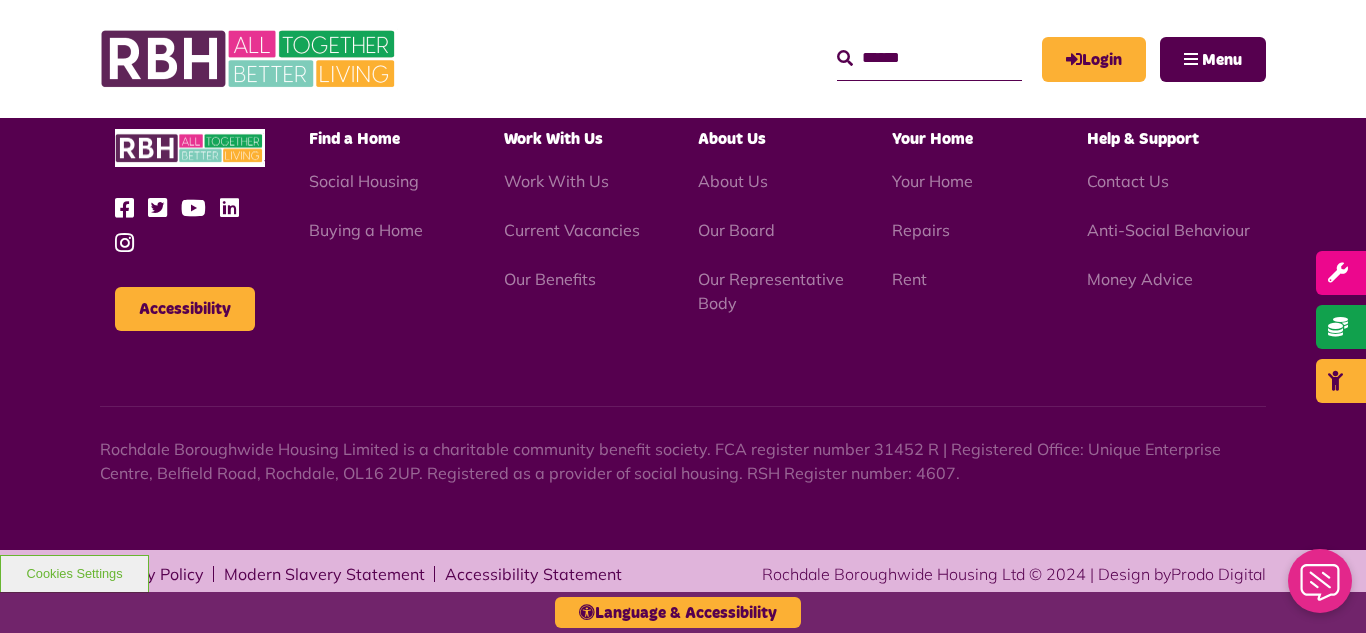 scroll, scrollTop: 2381, scrollLeft: 0, axis: vertical 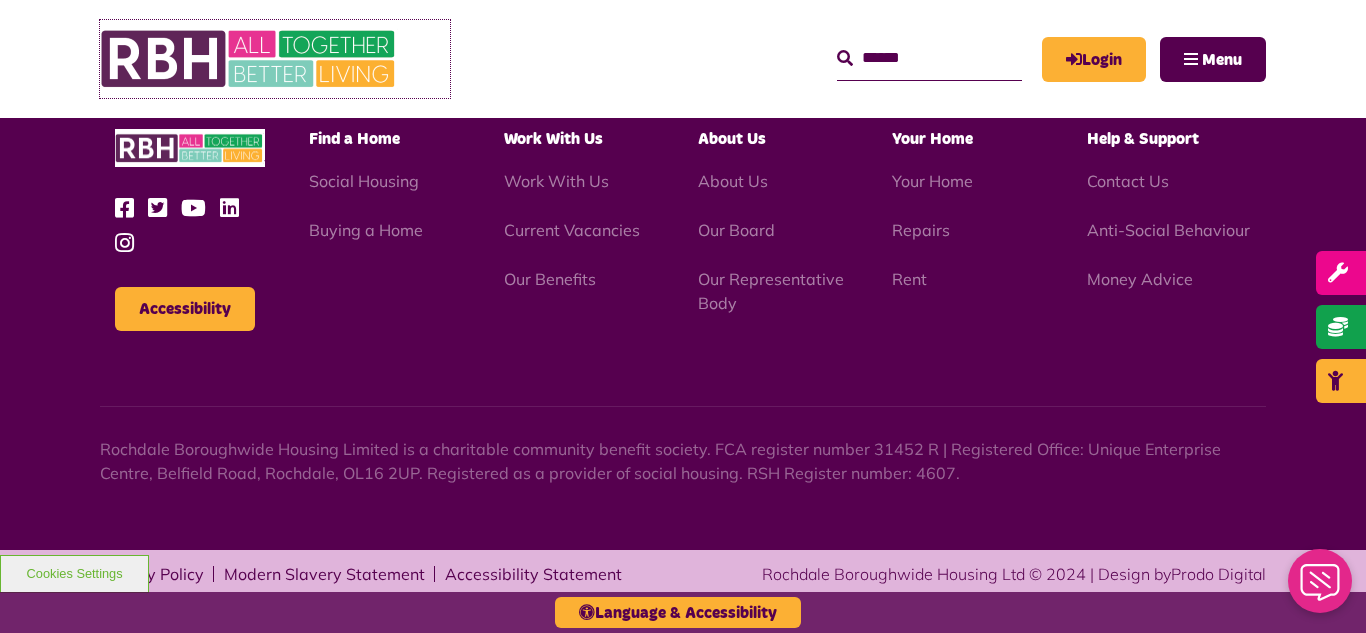 click at bounding box center (250, 59) 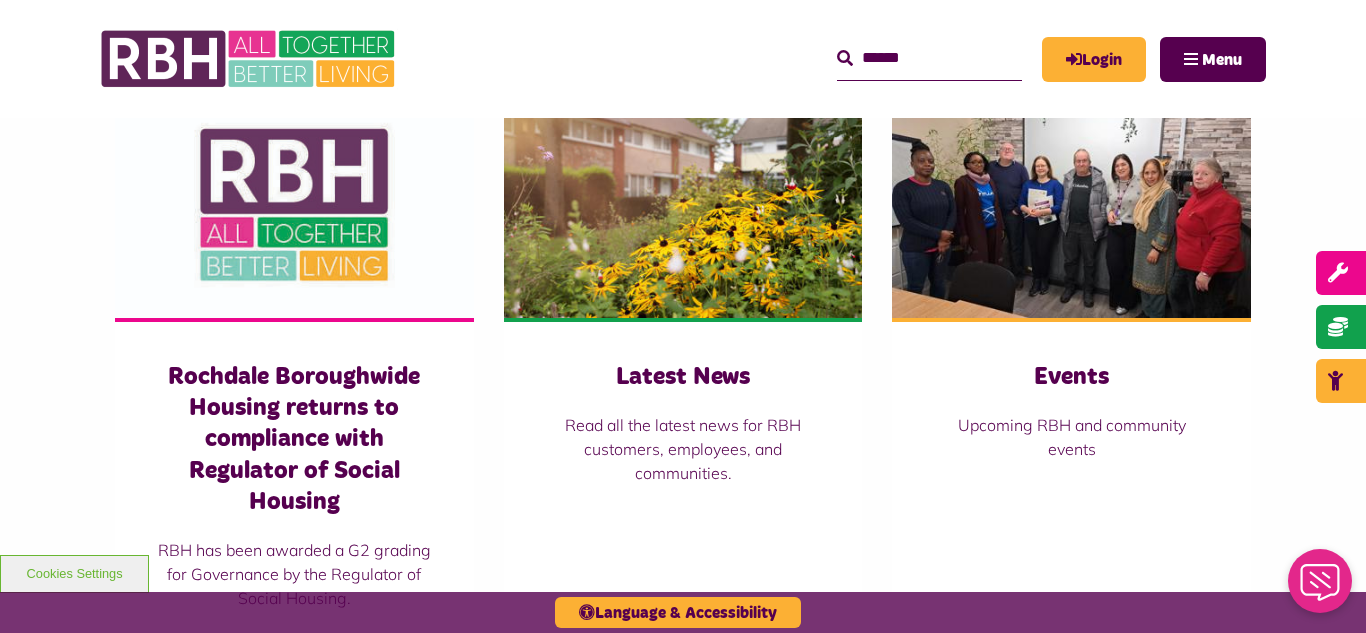 scroll, scrollTop: 1400, scrollLeft: 0, axis: vertical 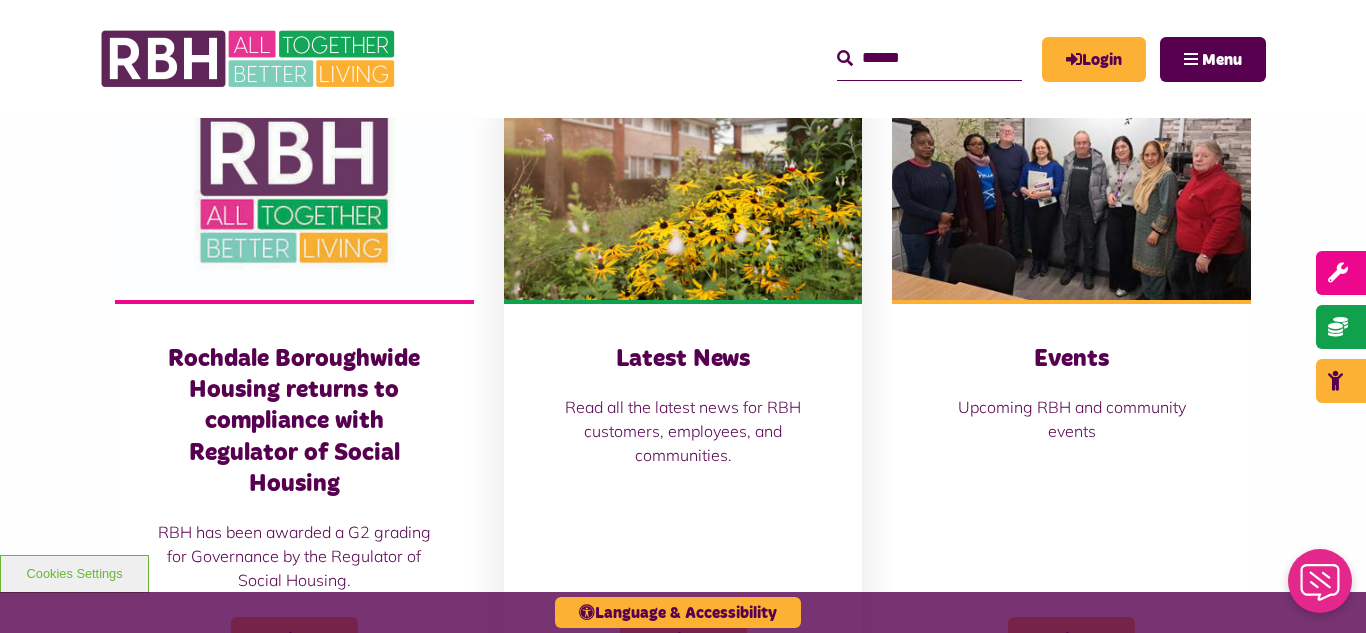 click at bounding box center [683, 188] 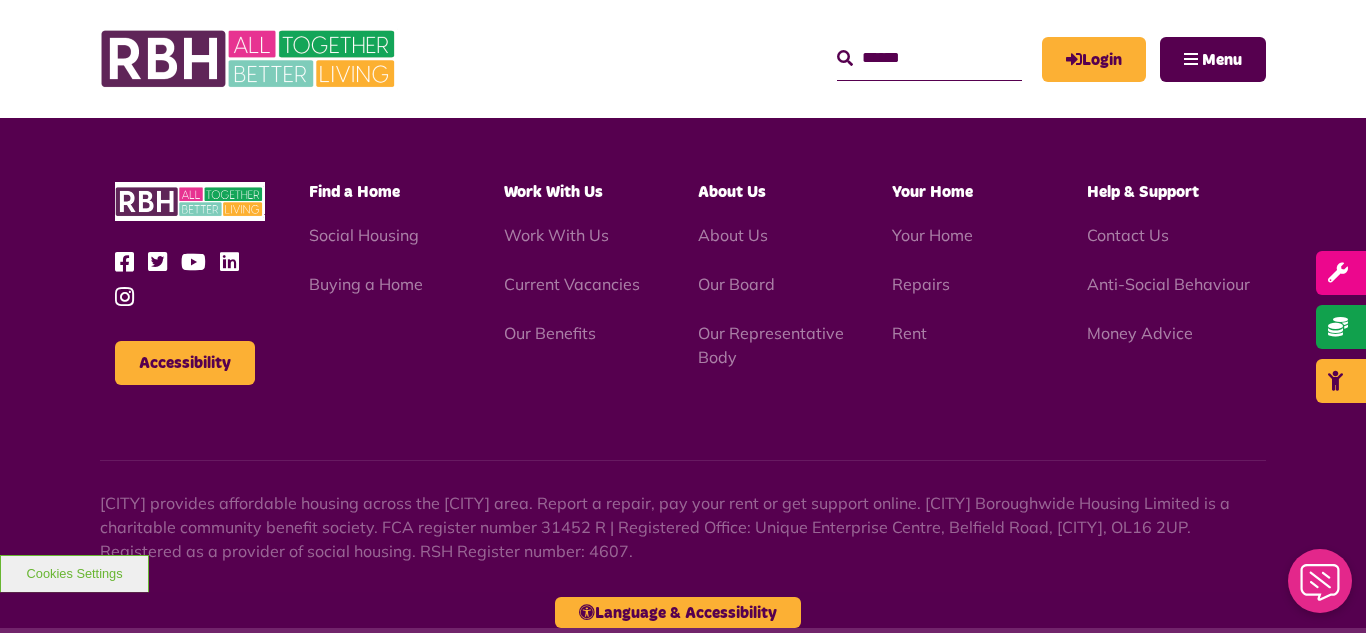 scroll, scrollTop: 1440, scrollLeft: 0, axis: vertical 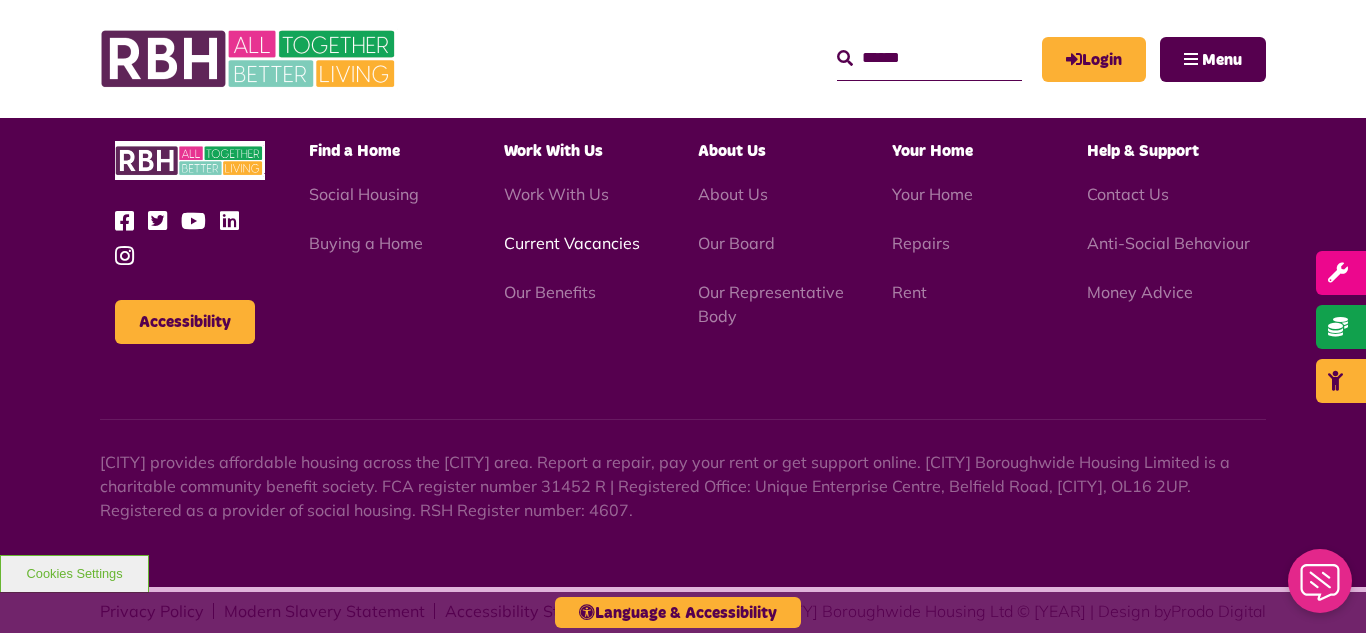 click on "Current Vacancies" at bounding box center (572, 243) 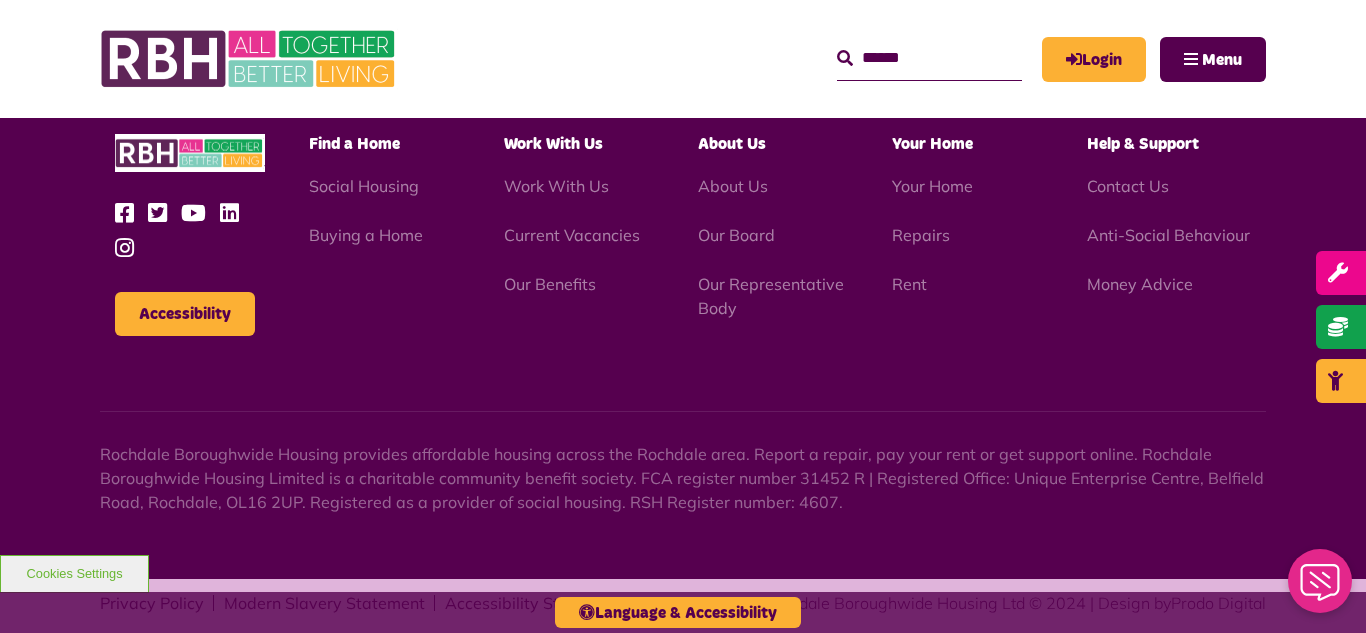 scroll, scrollTop: 2381, scrollLeft: 0, axis: vertical 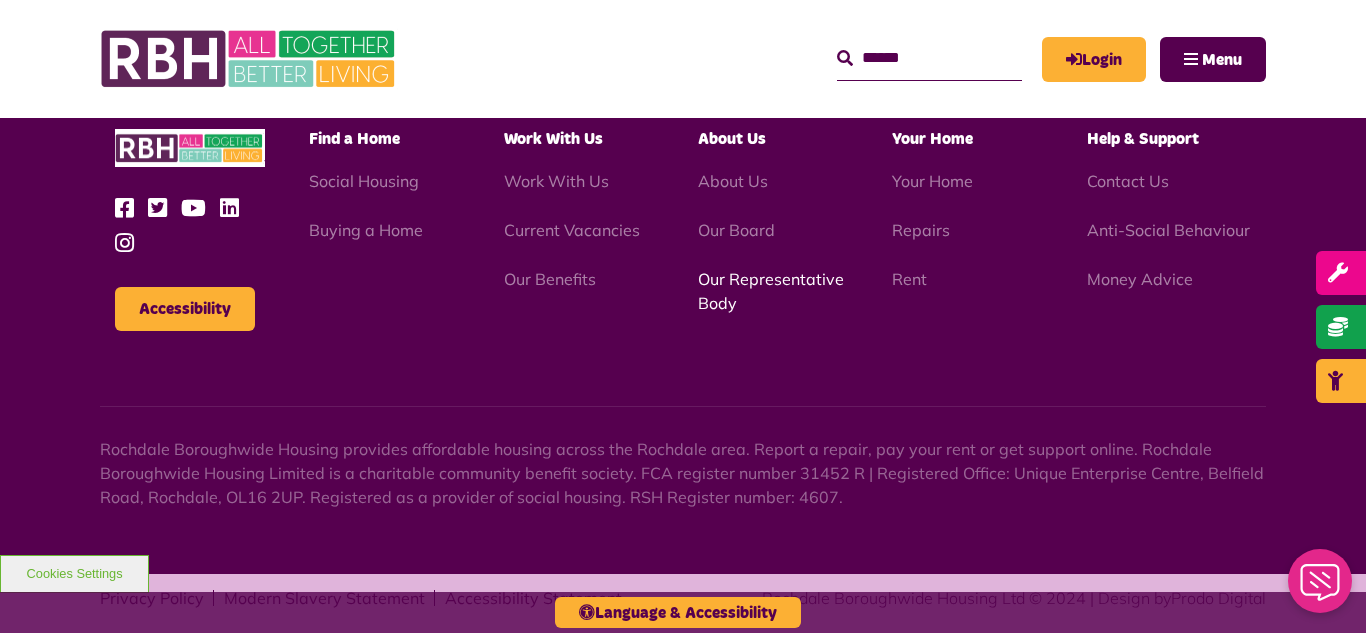 click on "Our Representative Body" at bounding box center (771, 291) 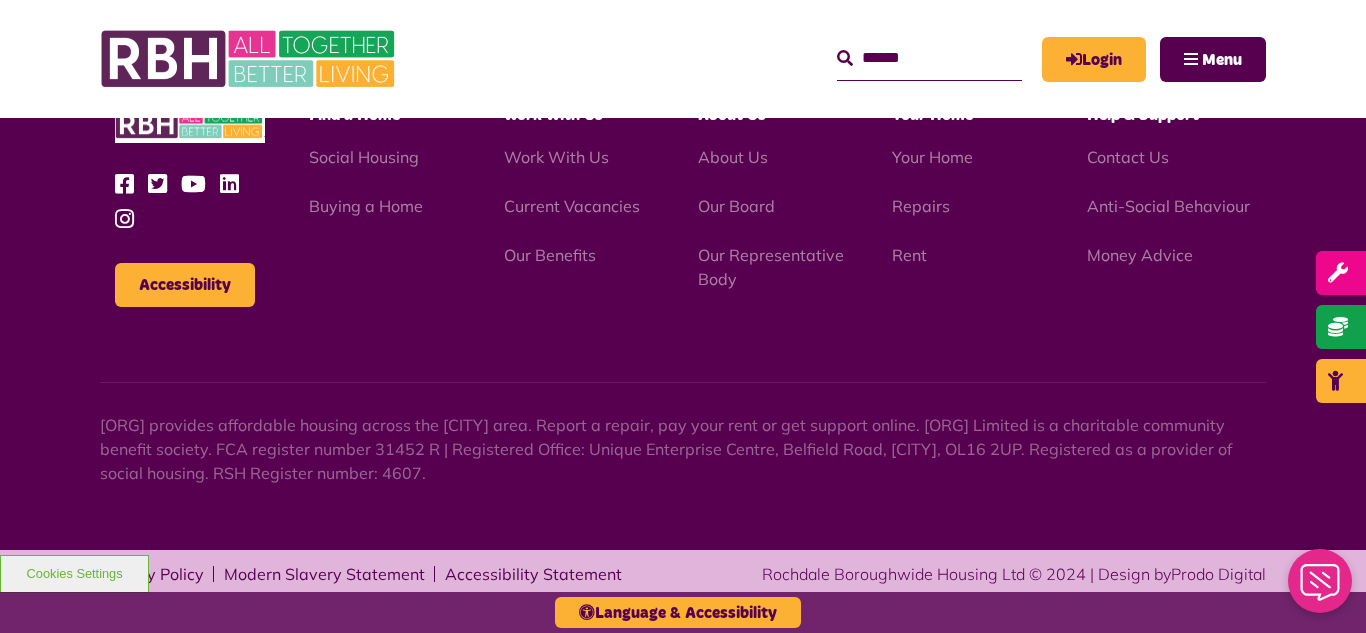 scroll, scrollTop: 6231, scrollLeft: 0, axis: vertical 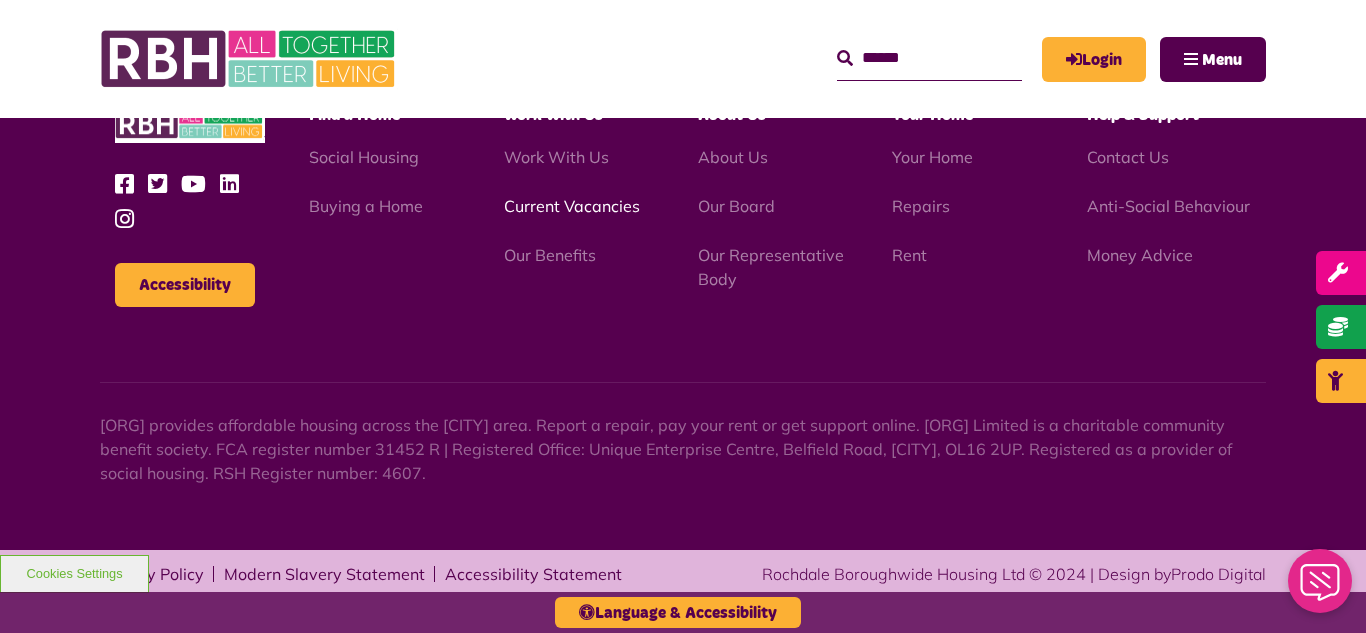 click on "Current Vacancies" at bounding box center (572, 206) 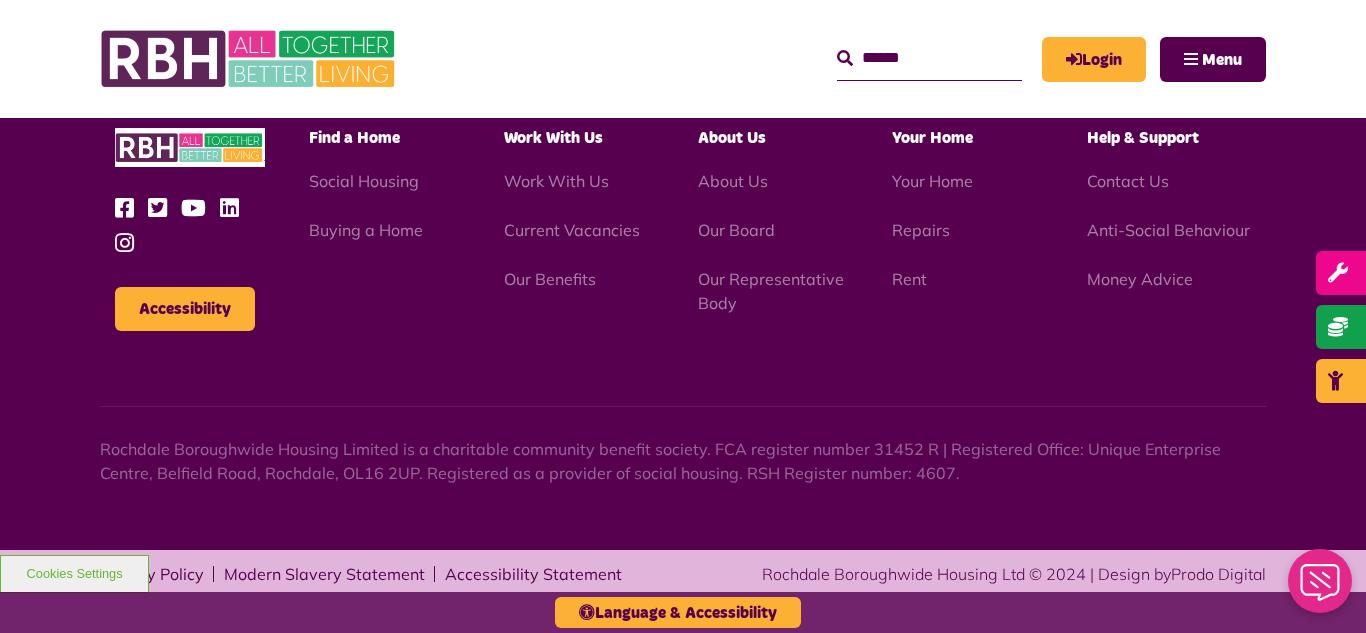 scroll, scrollTop: 2381, scrollLeft: 0, axis: vertical 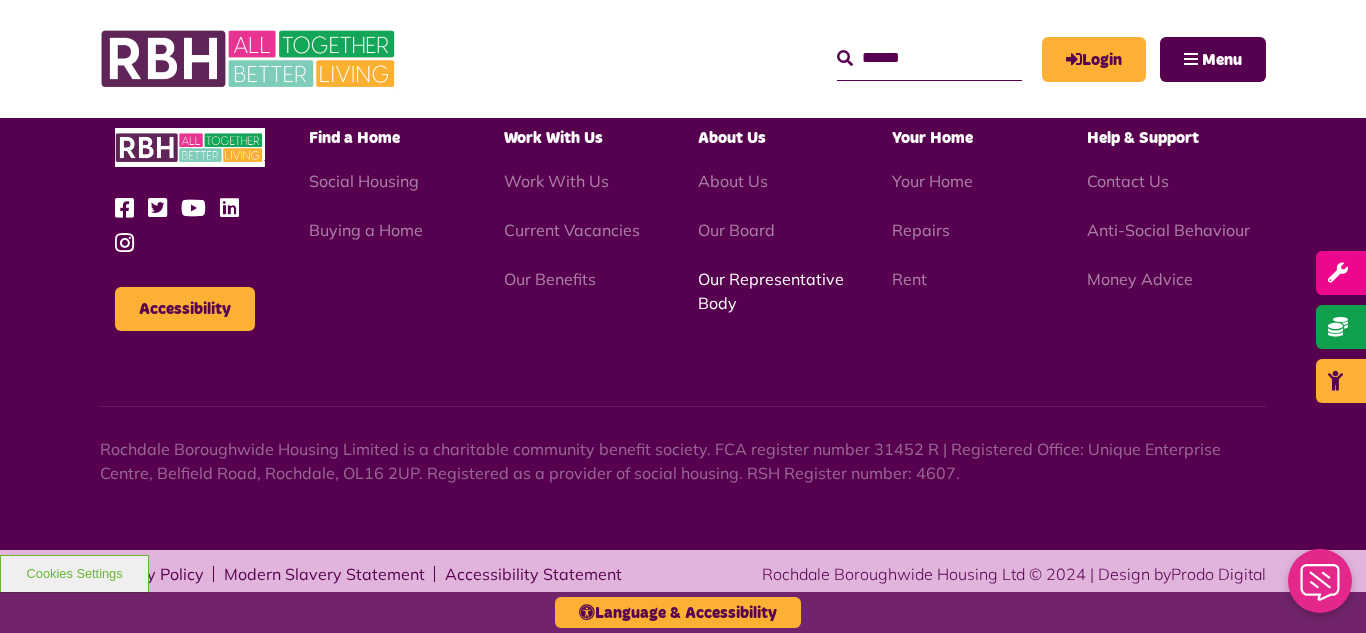 click on "Our Representative Body" at bounding box center (771, 291) 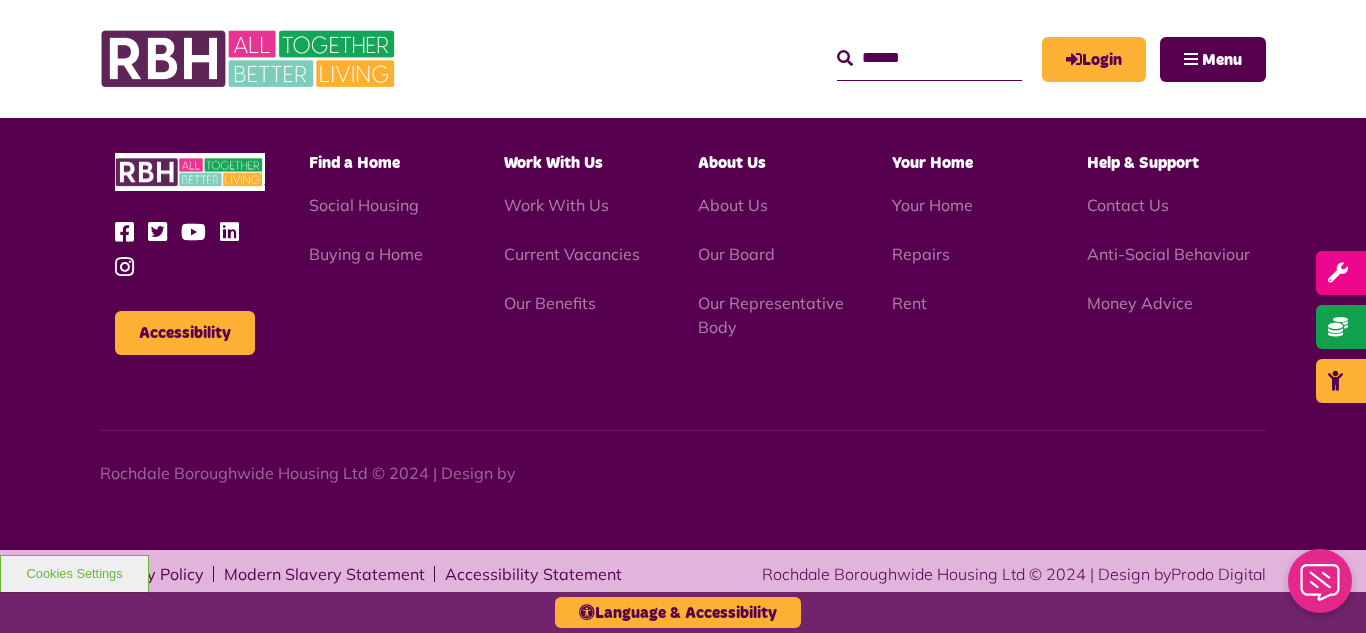 scroll, scrollTop: 6231, scrollLeft: 0, axis: vertical 